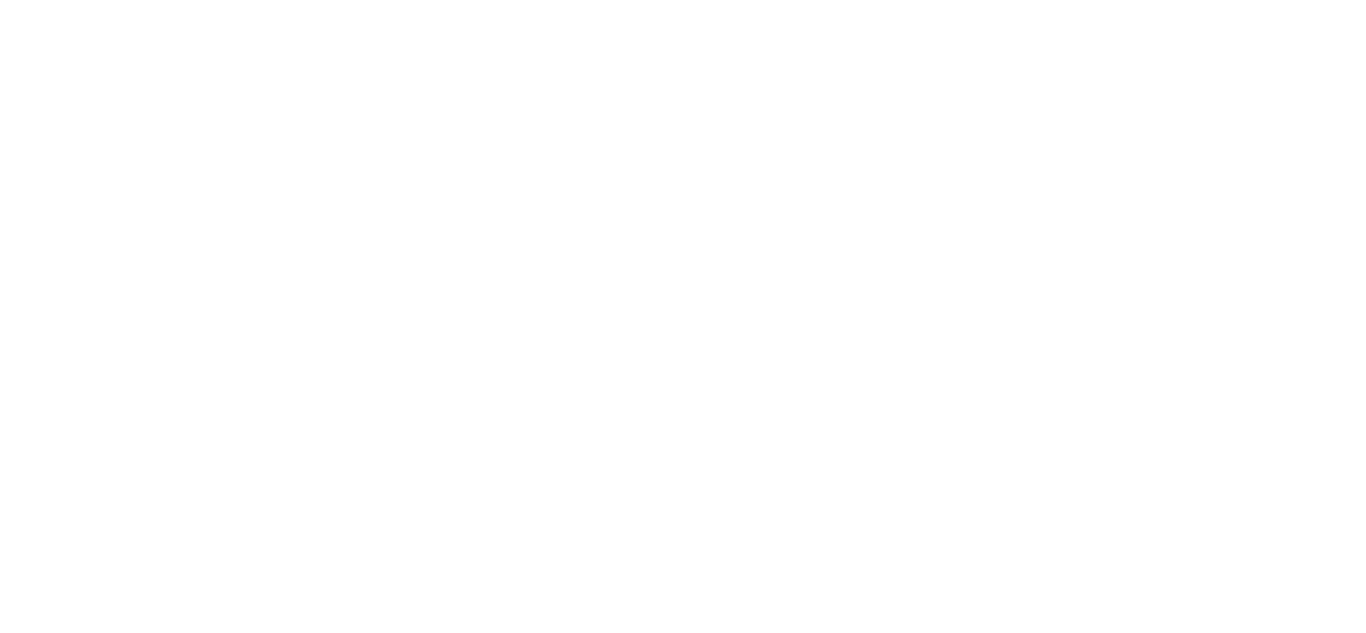 scroll, scrollTop: 0, scrollLeft: 0, axis: both 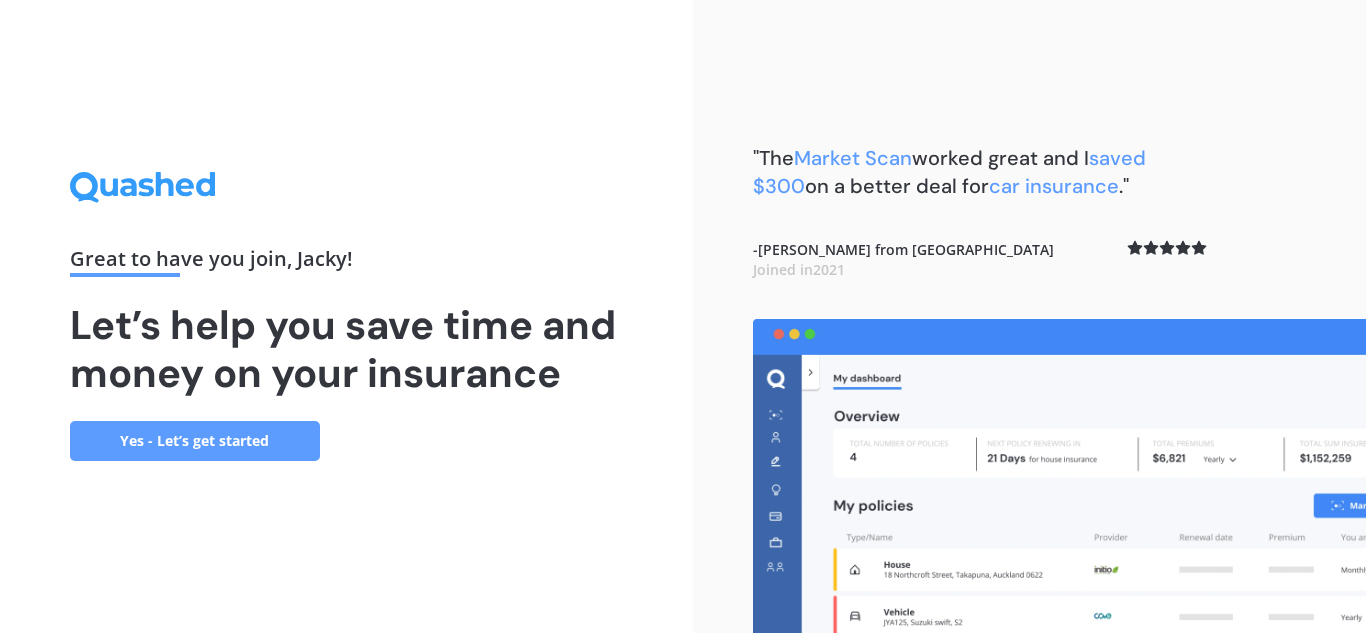 click on "Yes - Let’s get started" at bounding box center [195, 441] 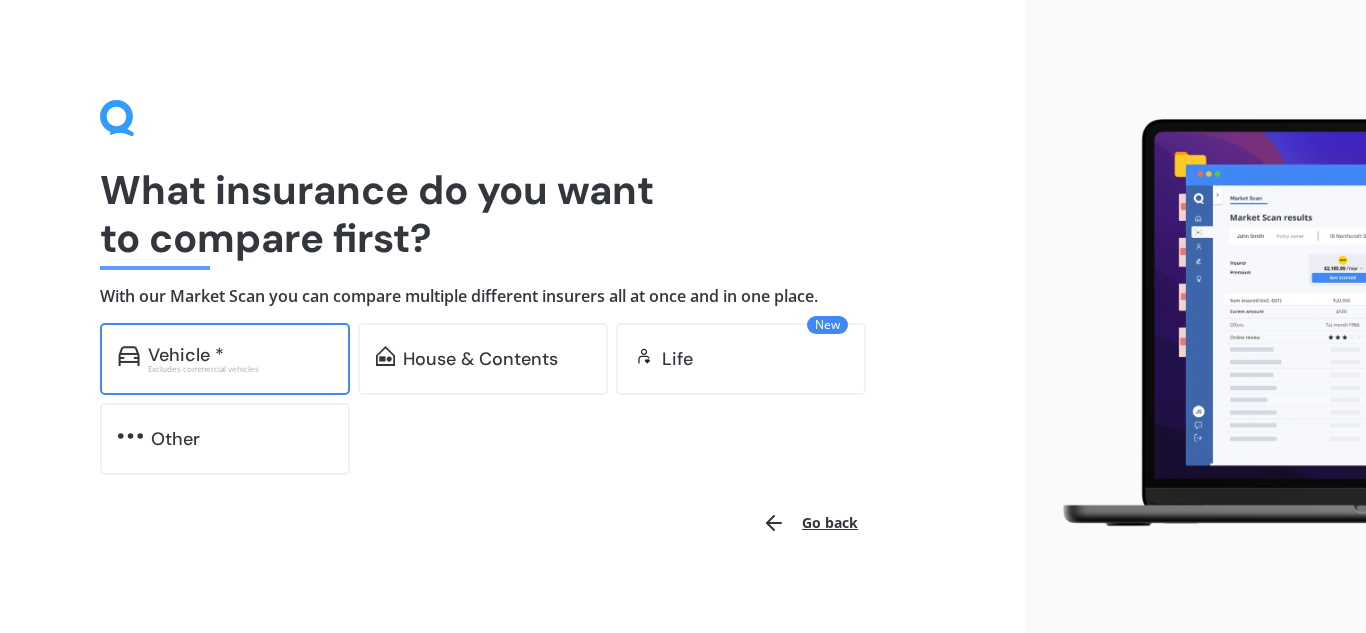 click on "Vehicle *" at bounding box center [240, 355] 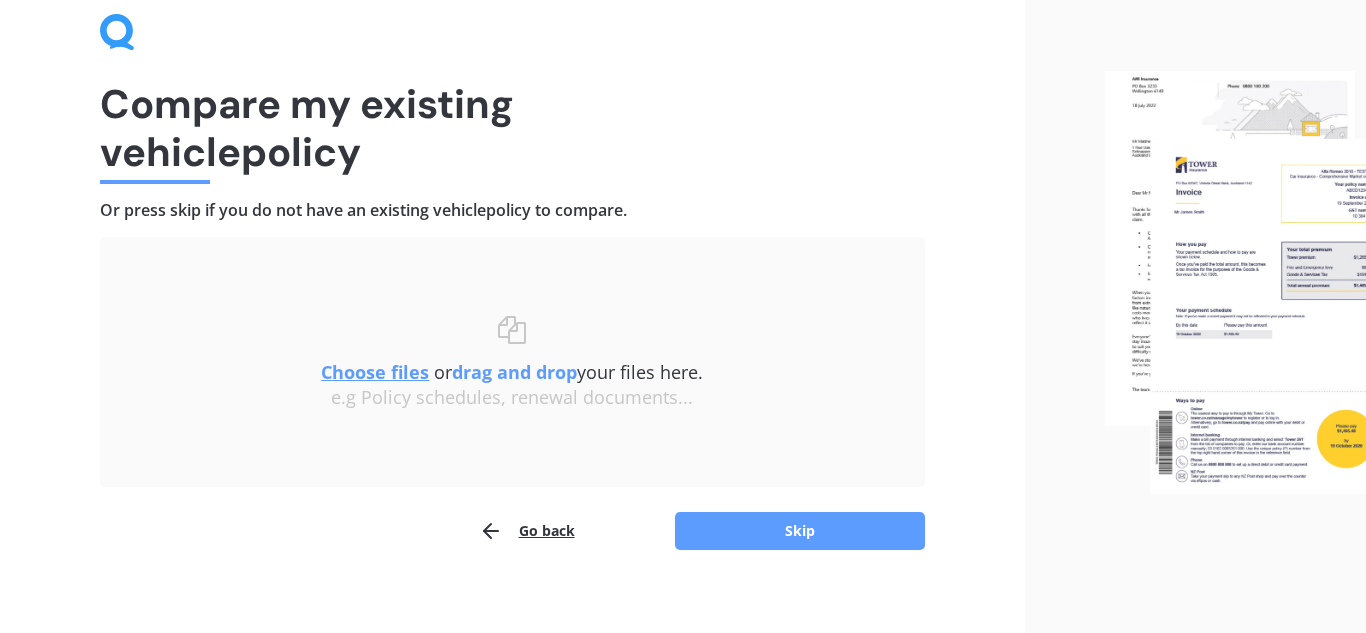 scroll, scrollTop: 93, scrollLeft: 0, axis: vertical 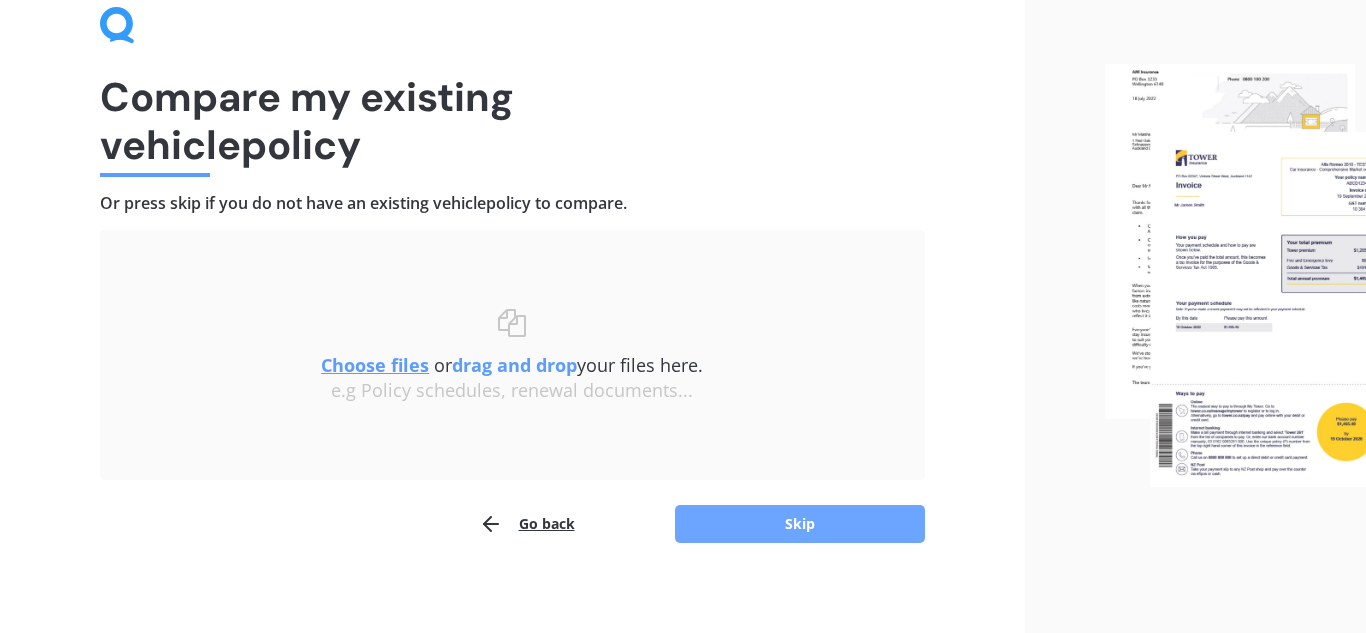 click on "Skip" at bounding box center (800, 524) 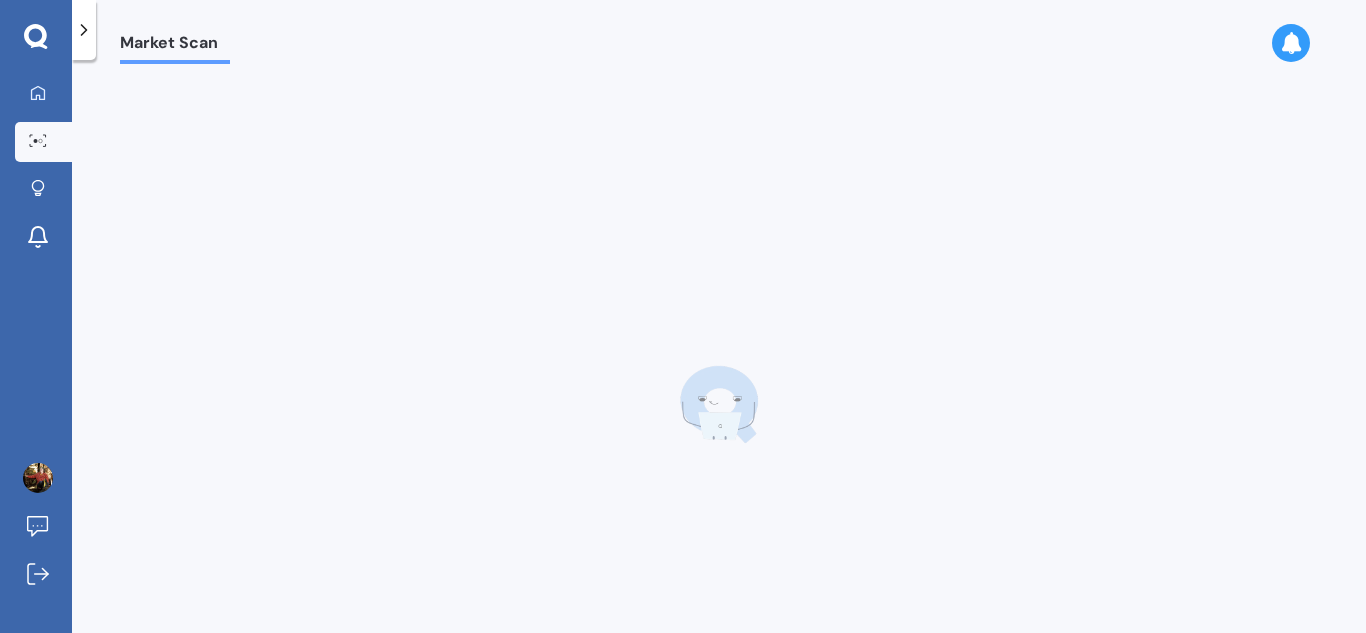 scroll, scrollTop: 0, scrollLeft: 0, axis: both 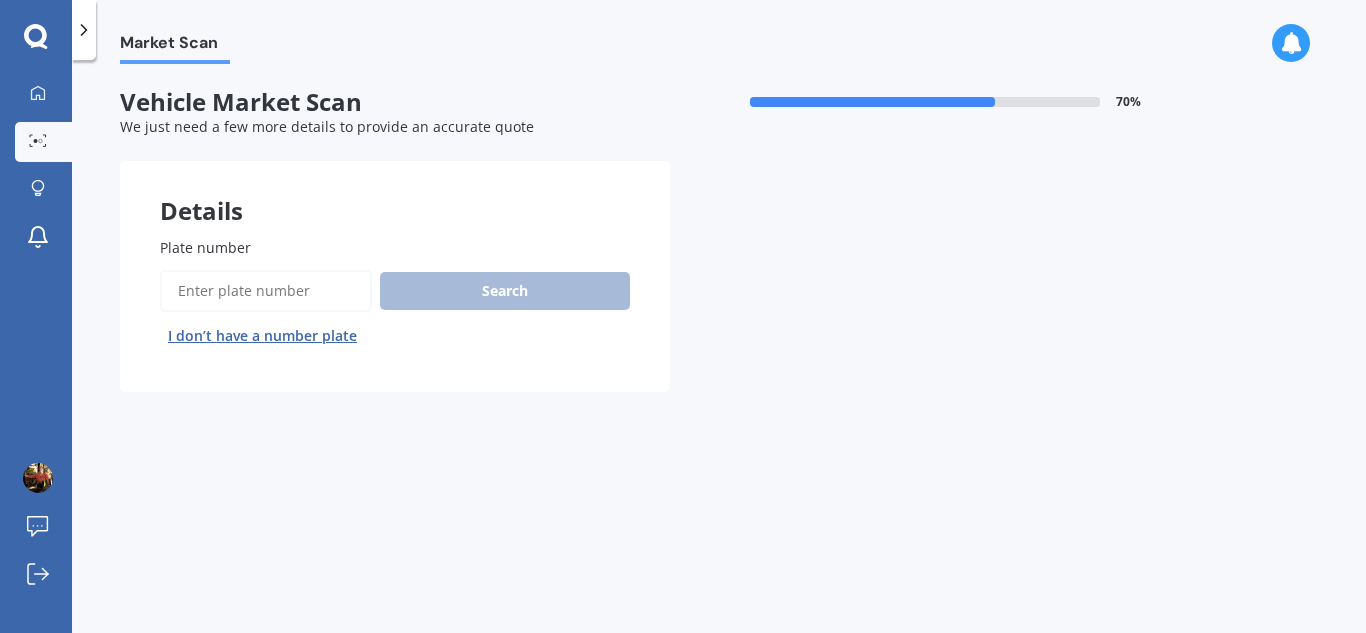 click on "Plate number" at bounding box center [266, 291] 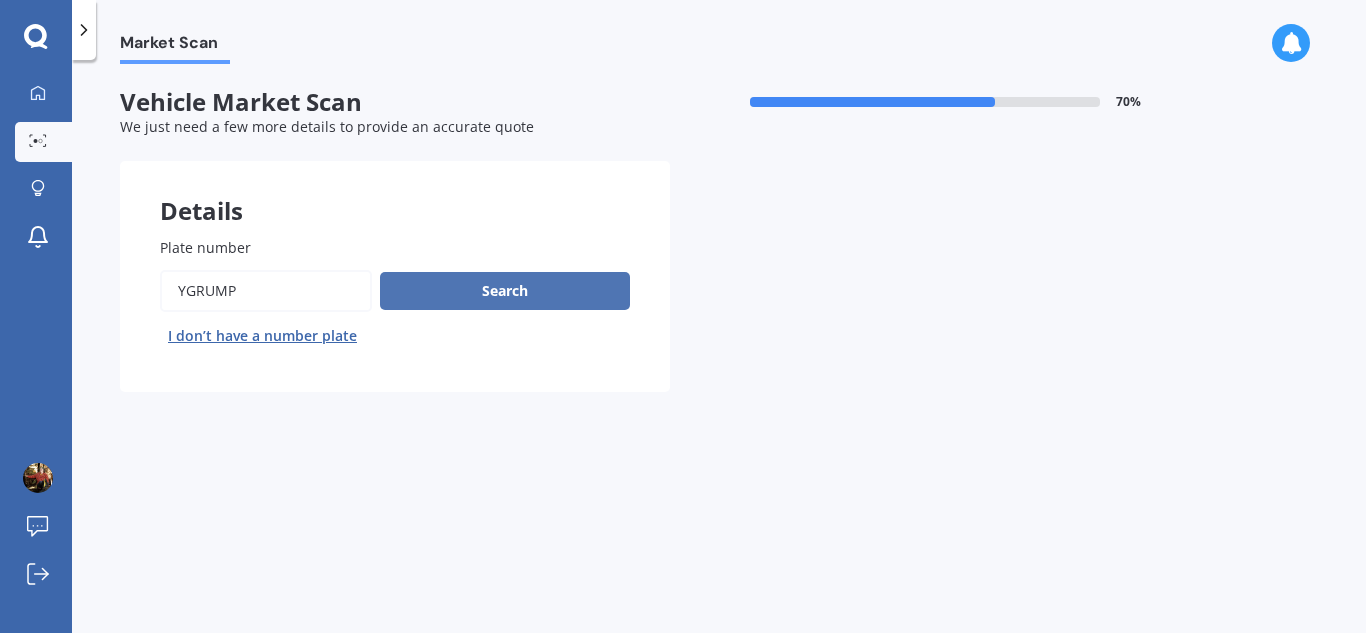 type on "YGRUMP" 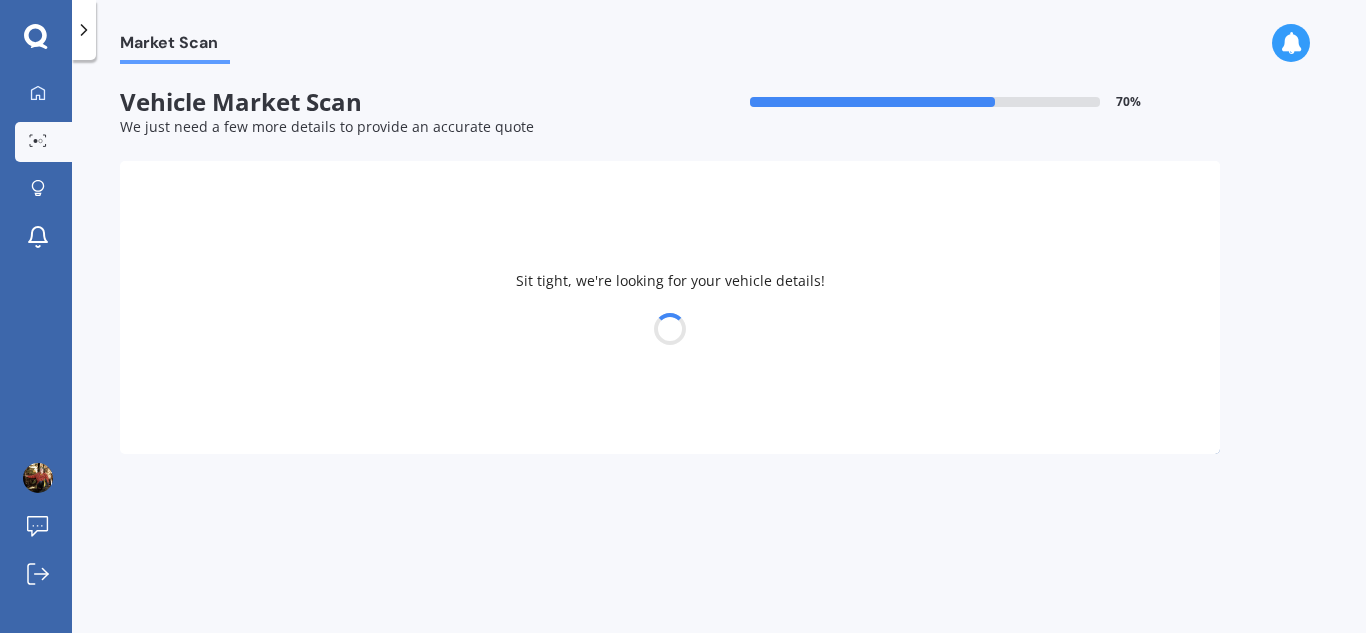 select on "NISSAN" 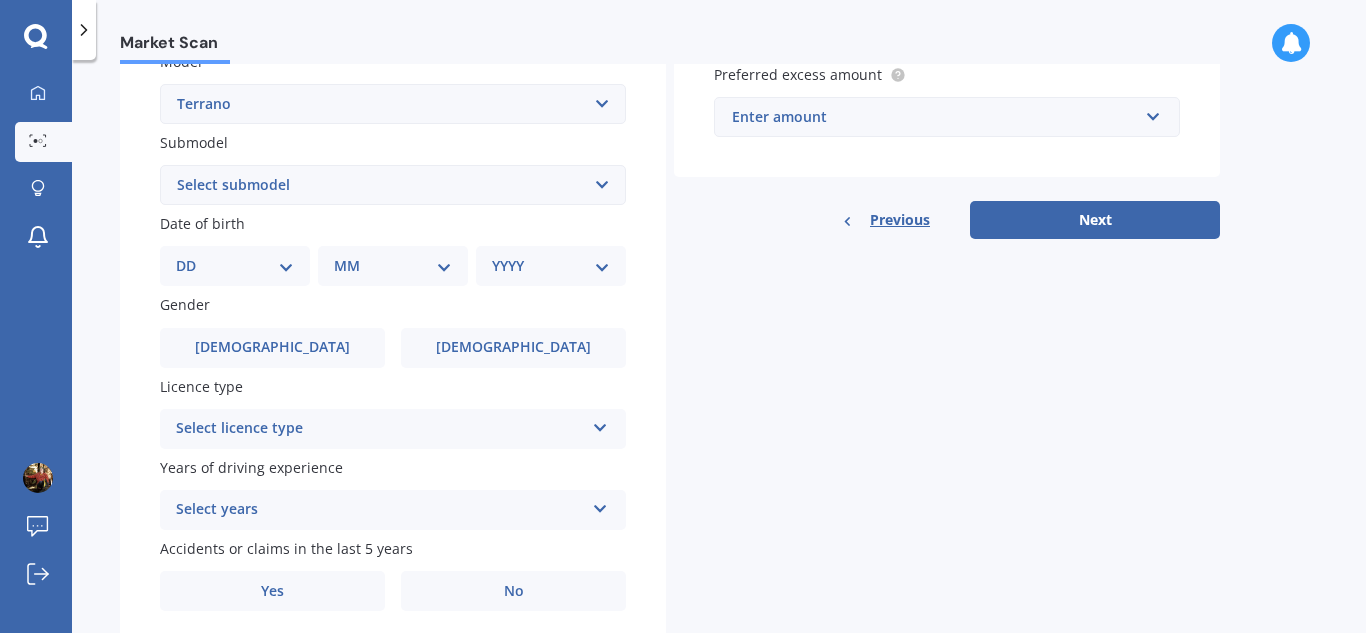 scroll, scrollTop: 476, scrollLeft: 0, axis: vertical 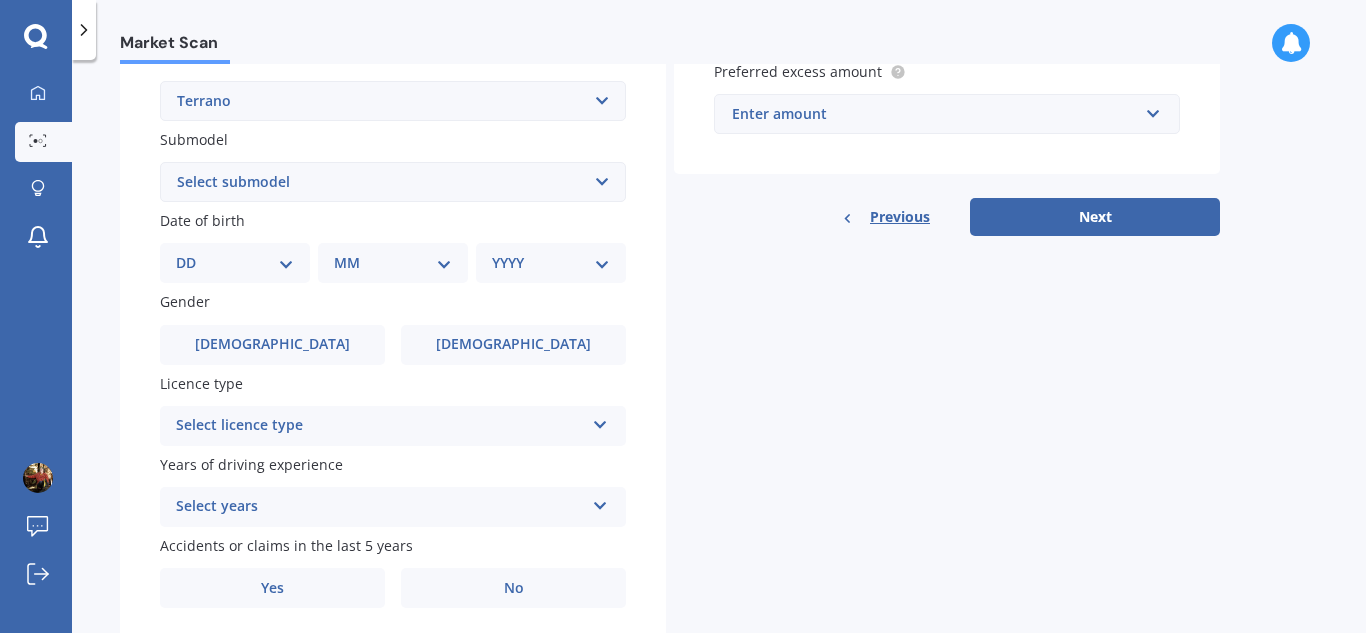 click on "DD 01 02 03 04 05 06 07 08 09 10 11 12 13 14 15 16 17 18 19 20 21 22 23 24 25 26 27 28 29 30 31" at bounding box center [235, 263] 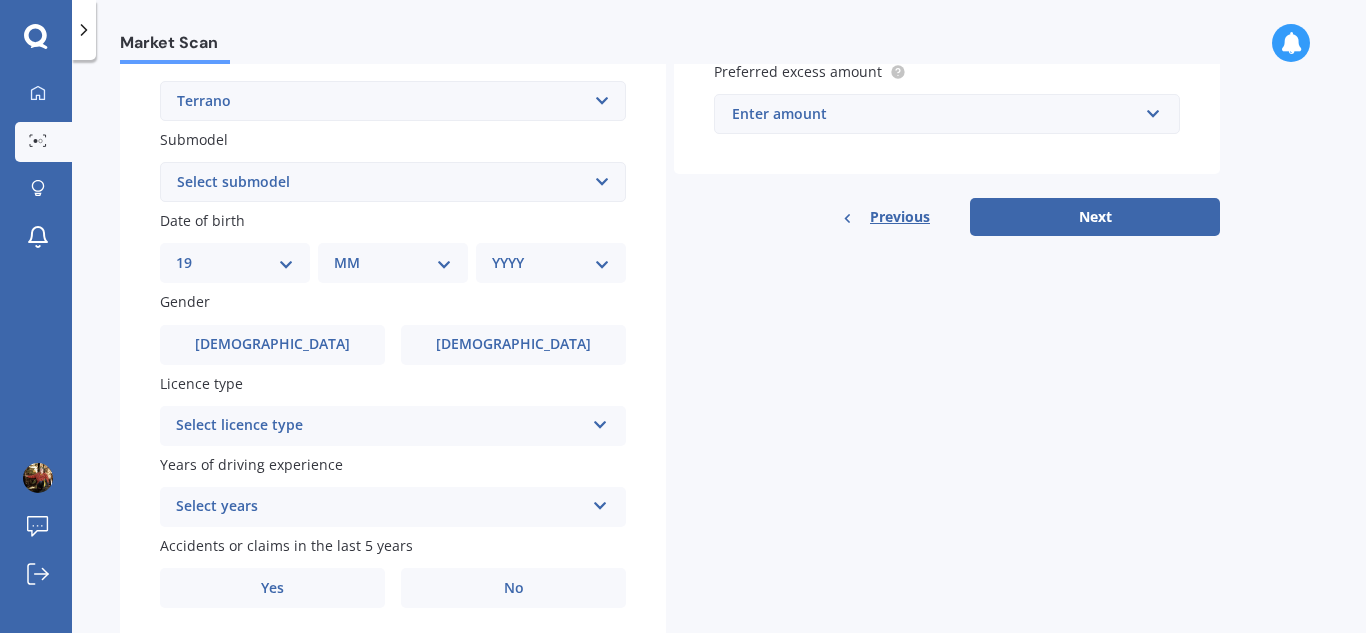 click on "DD 01 02 03 04 05 06 07 08 09 10 11 12 13 14 15 16 17 18 19 20 21 22 23 24 25 26 27 28 29 30 31" at bounding box center [235, 263] 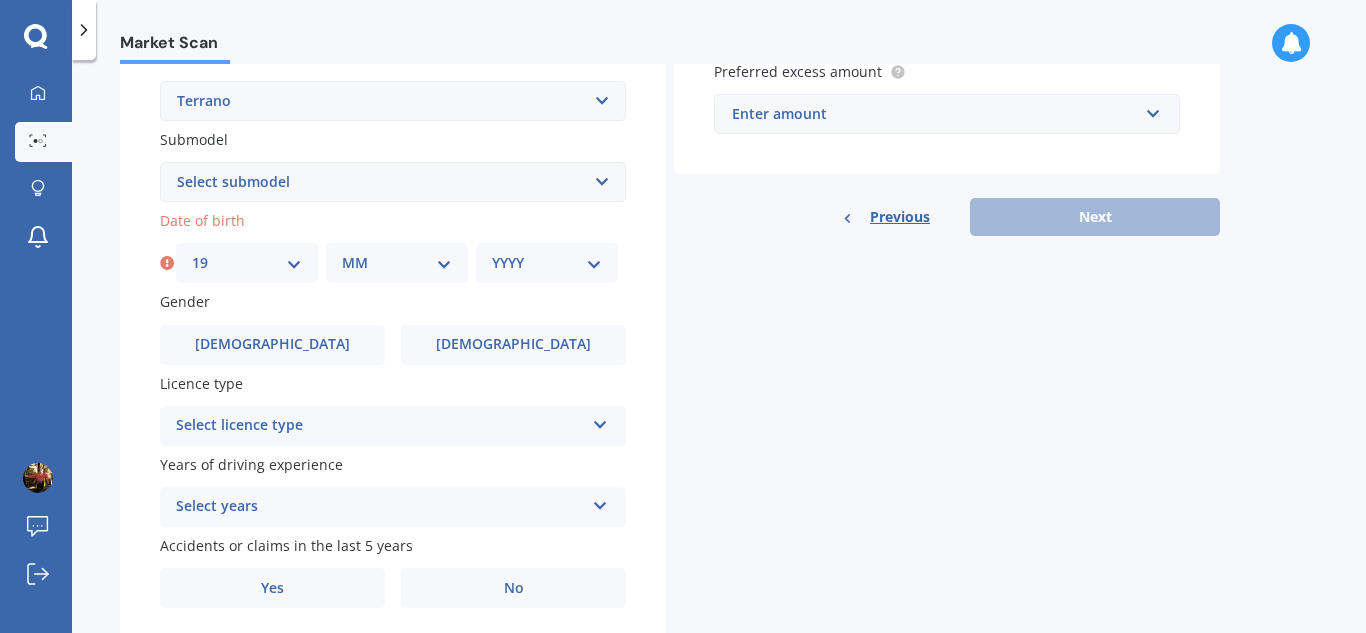 click on "MM 01 02 03 04 05 06 07 08 09 10 11 12" at bounding box center (397, 263) 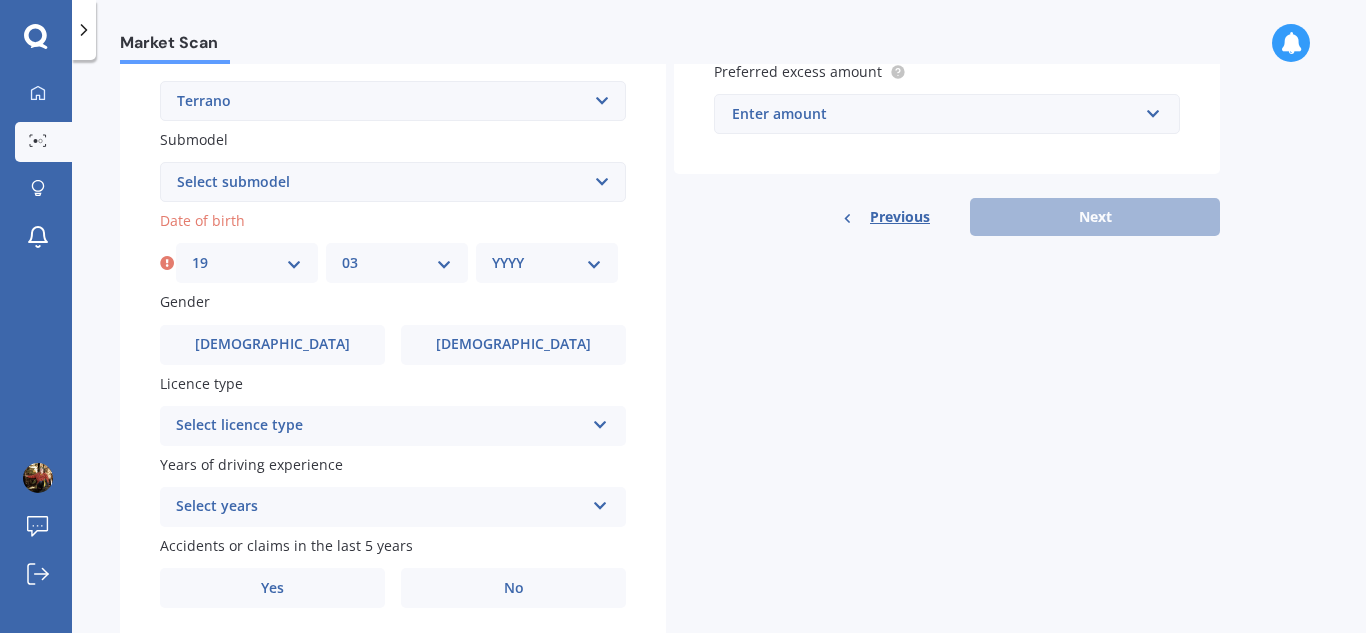 click on "MM 01 02 03 04 05 06 07 08 09 10 11 12" at bounding box center (397, 263) 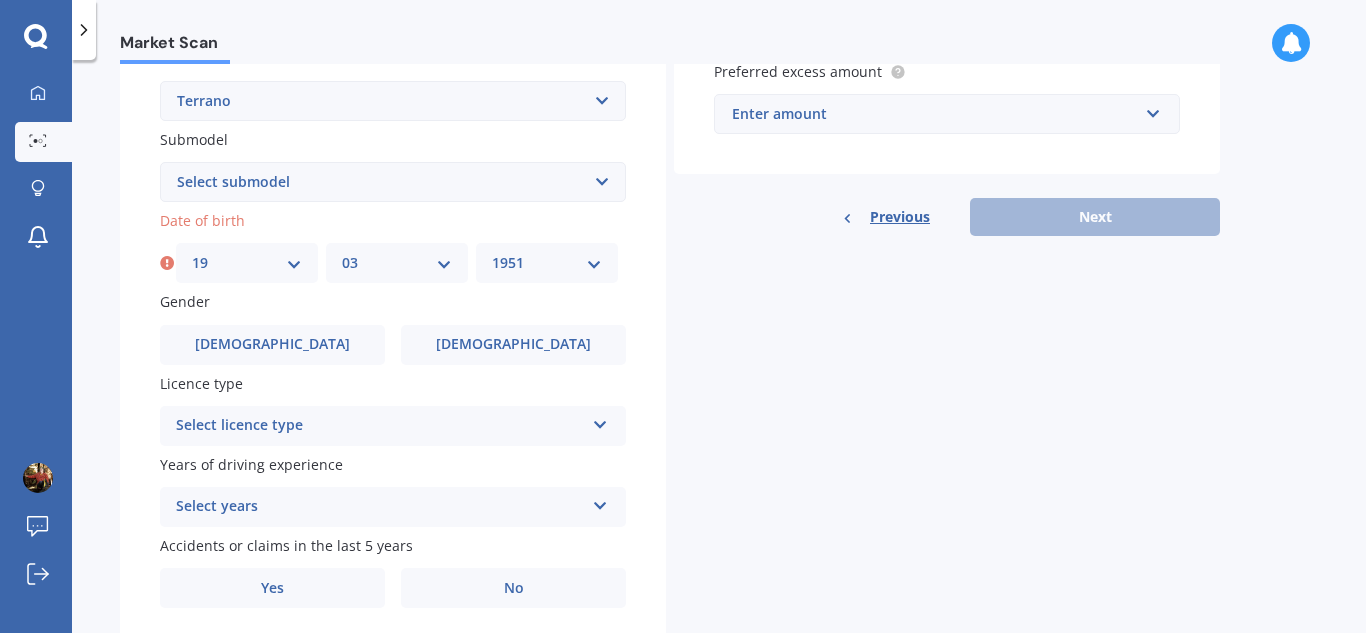 click on "YYYY 2025 2024 2023 2022 2021 2020 2019 2018 2017 2016 2015 2014 2013 2012 2011 2010 2009 2008 2007 2006 2005 2004 2003 2002 2001 2000 1999 1998 1997 1996 1995 1994 1993 1992 1991 1990 1989 1988 1987 1986 1985 1984 1983 1982 1981 1980 1979 1978 1977 1976 1975 1974 1973 1972 1971 1970 1969 1968 1967 1966 1965 1964 1963 1962 1961 1960 1959 1958 1957 1956 1955 1954 1953 1952 1951 1950 1949 1948 1947 1946 1945 1944 1943 1942 1941 1940 1939 1938 1937 1936 1935 1934 1933 1932 1931 1930 1929 1928 1927 1926" at bounding box center [547, 263] 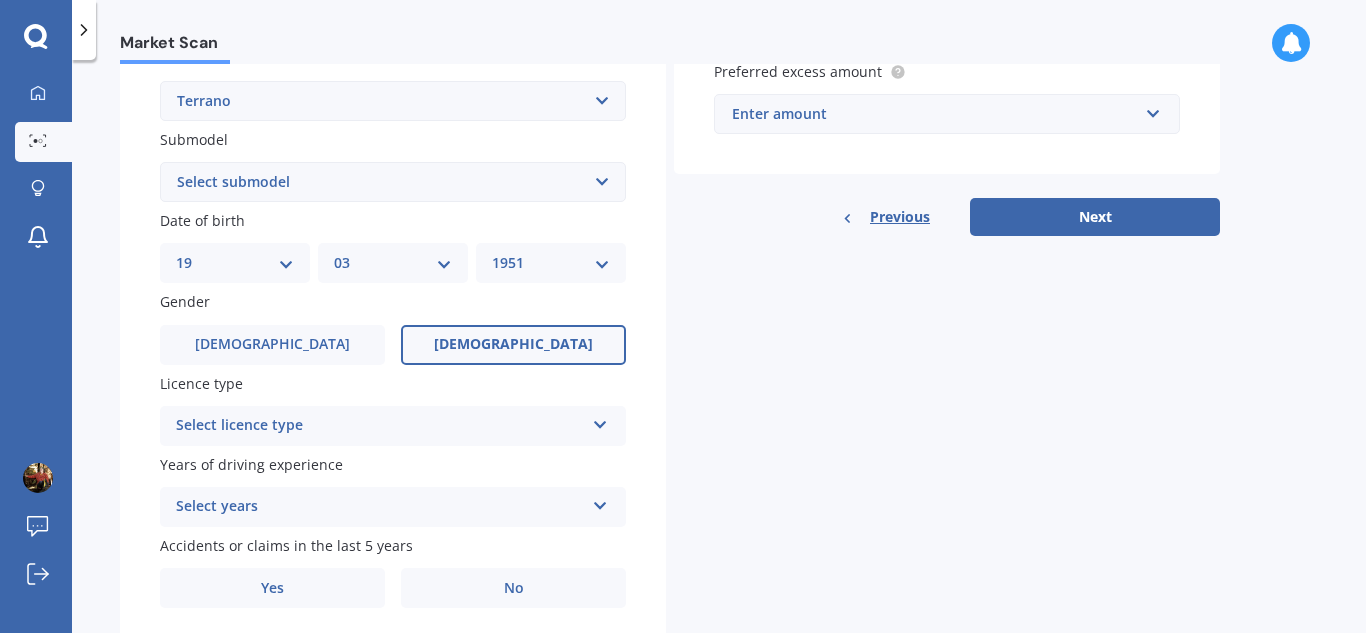 click on "[DEMOGRAPHIC_DATA]" at bounding box center [513, 345] 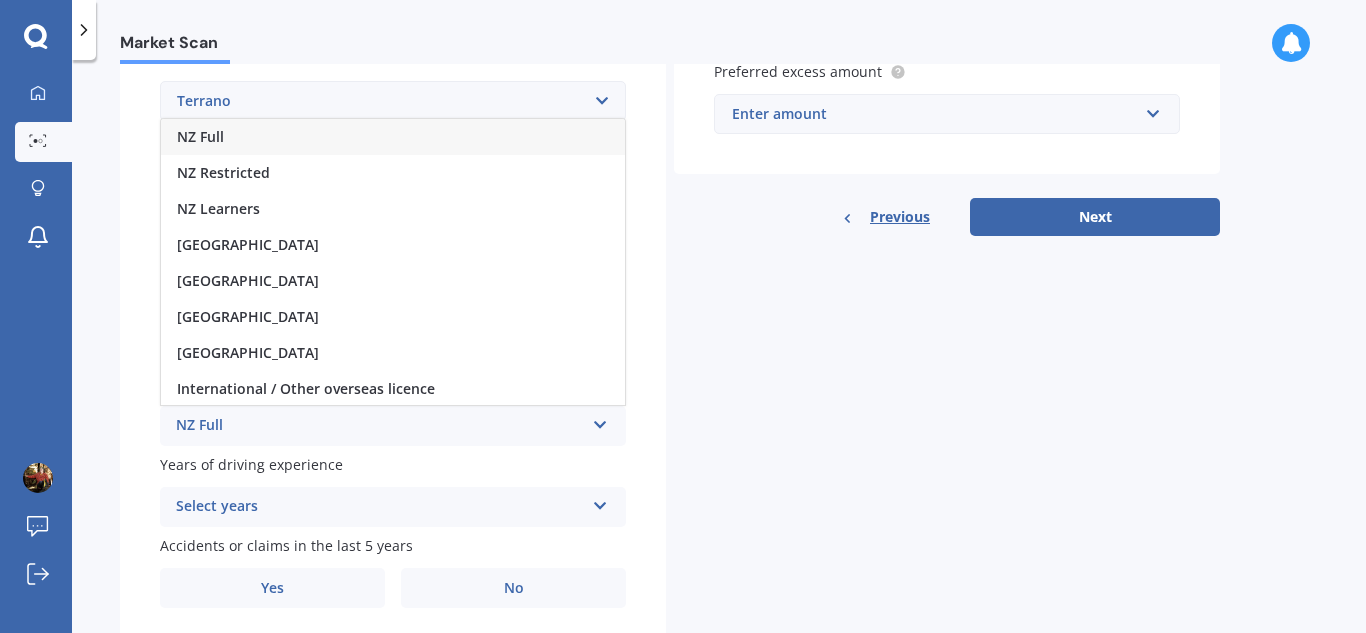click on "NZ Full" at bounding box center (393, 137) 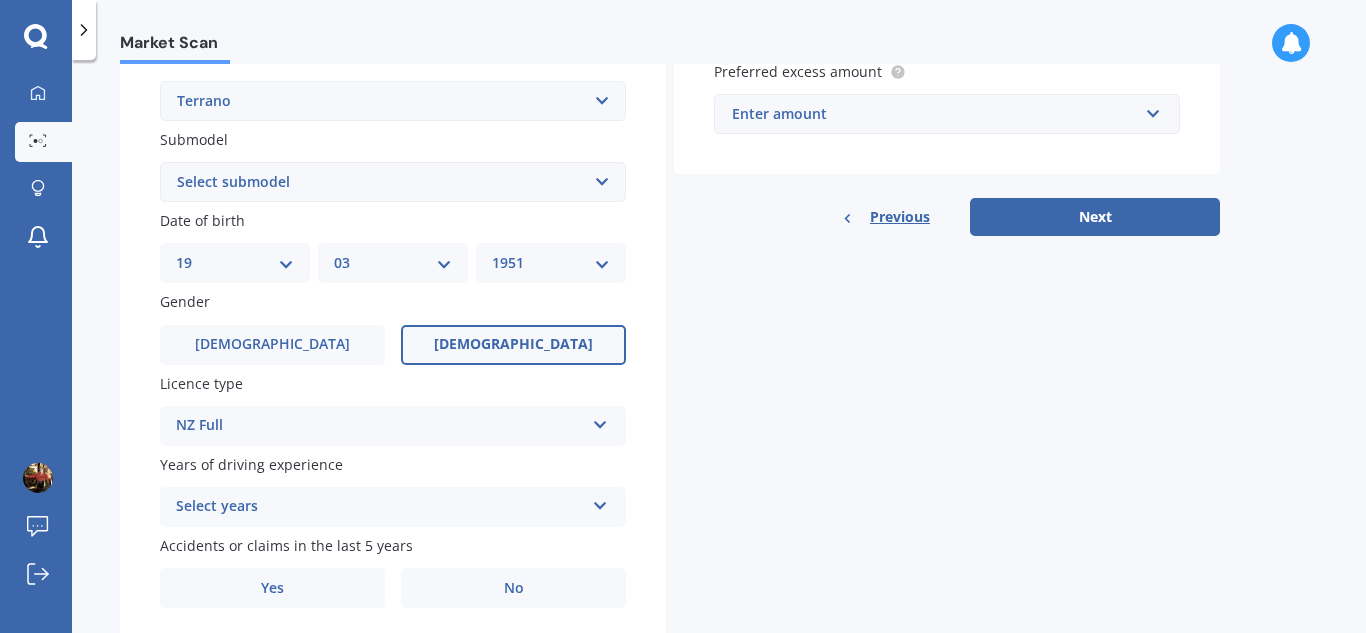 click at bounding box center (600, 502) 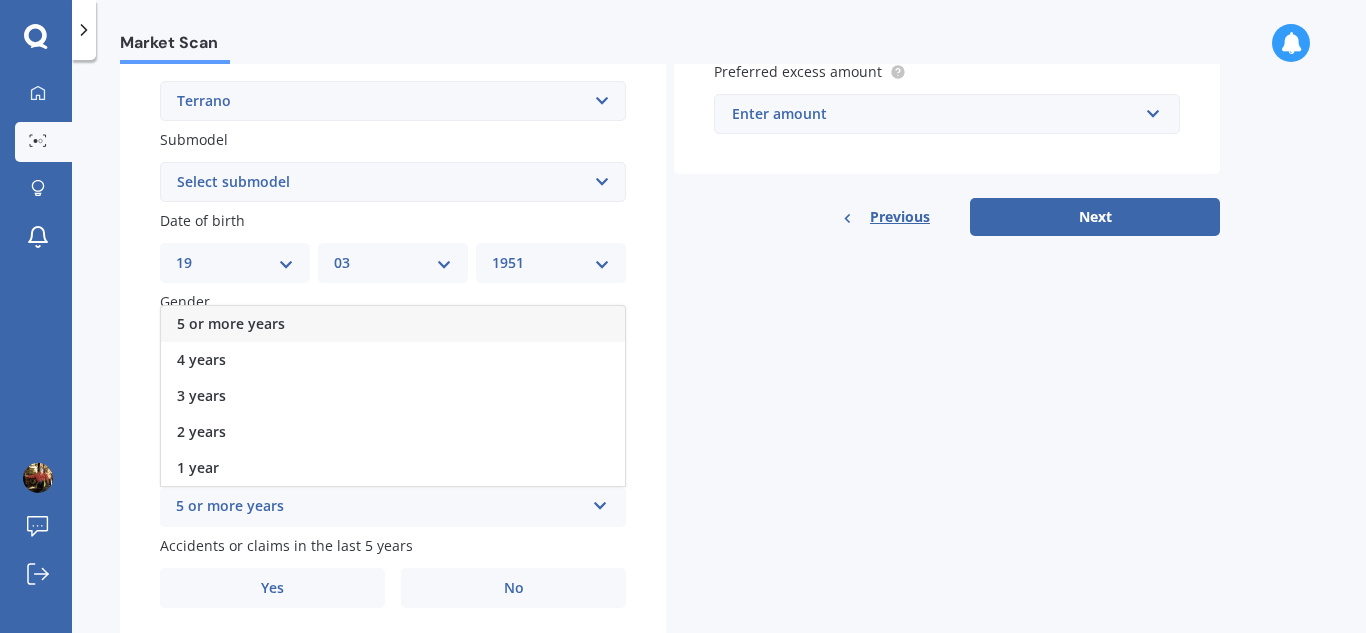 click on "5 or more years" at bounding box center (393, 324) 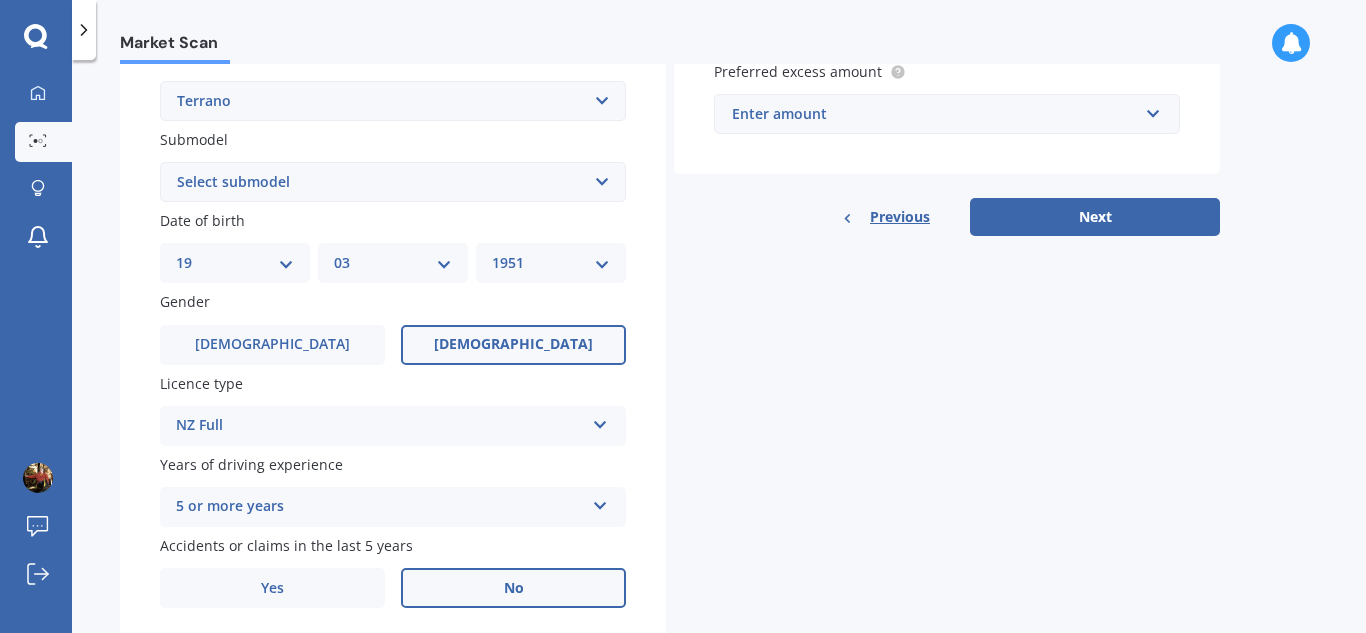 scroll, scrollTop: 478, scrollLeft: 0, axis: vertical 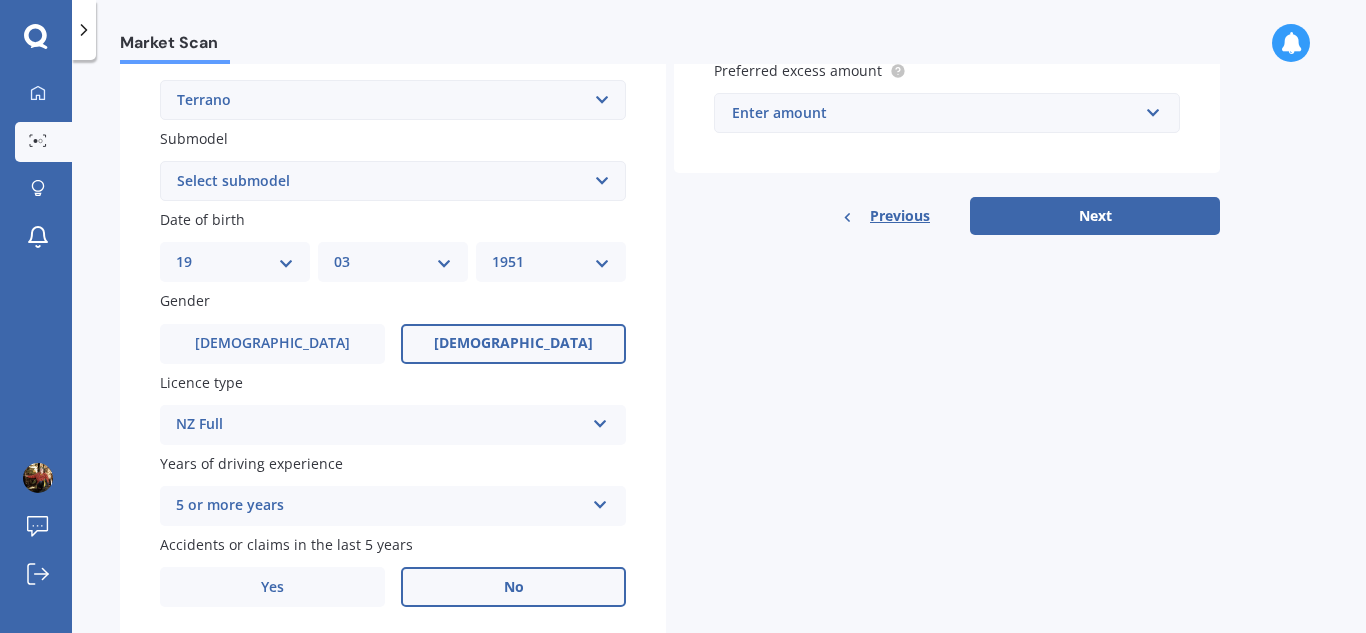 click on "No" at bounding box center [514, 587] 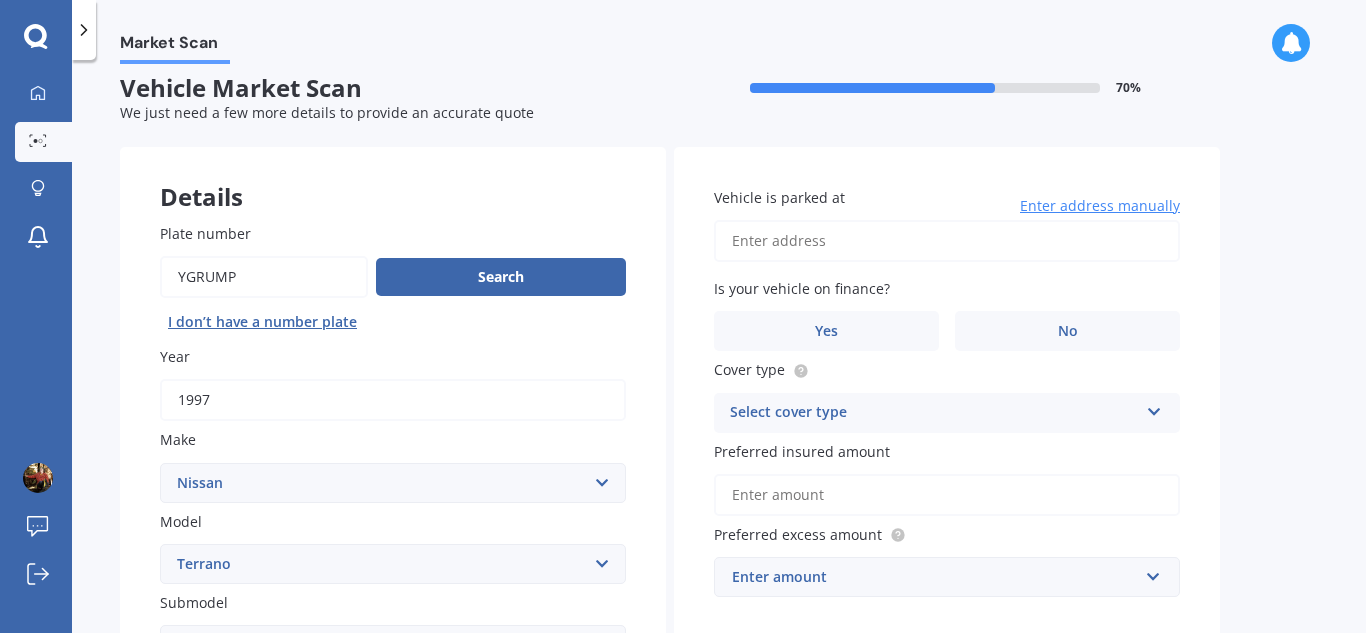 scroll, scrollTop: 0, scrollLeft: 0, axis: both 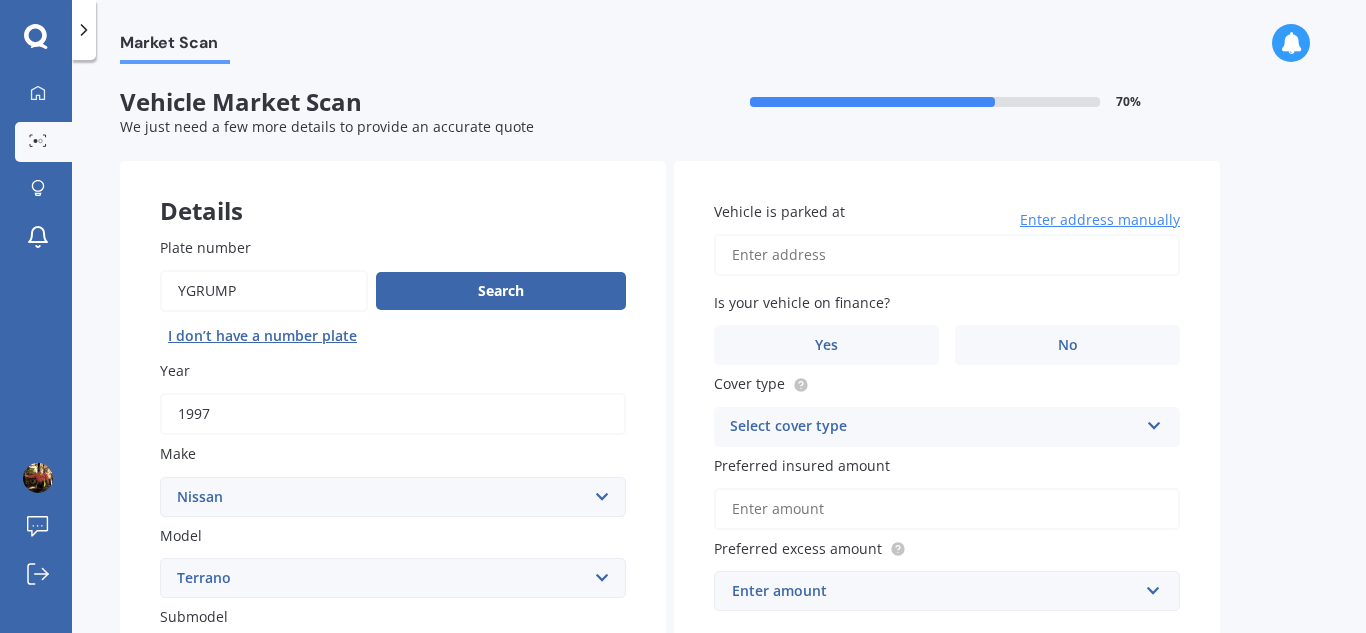 click on "Vehicle is parked at" at bounding box center (947, 255) 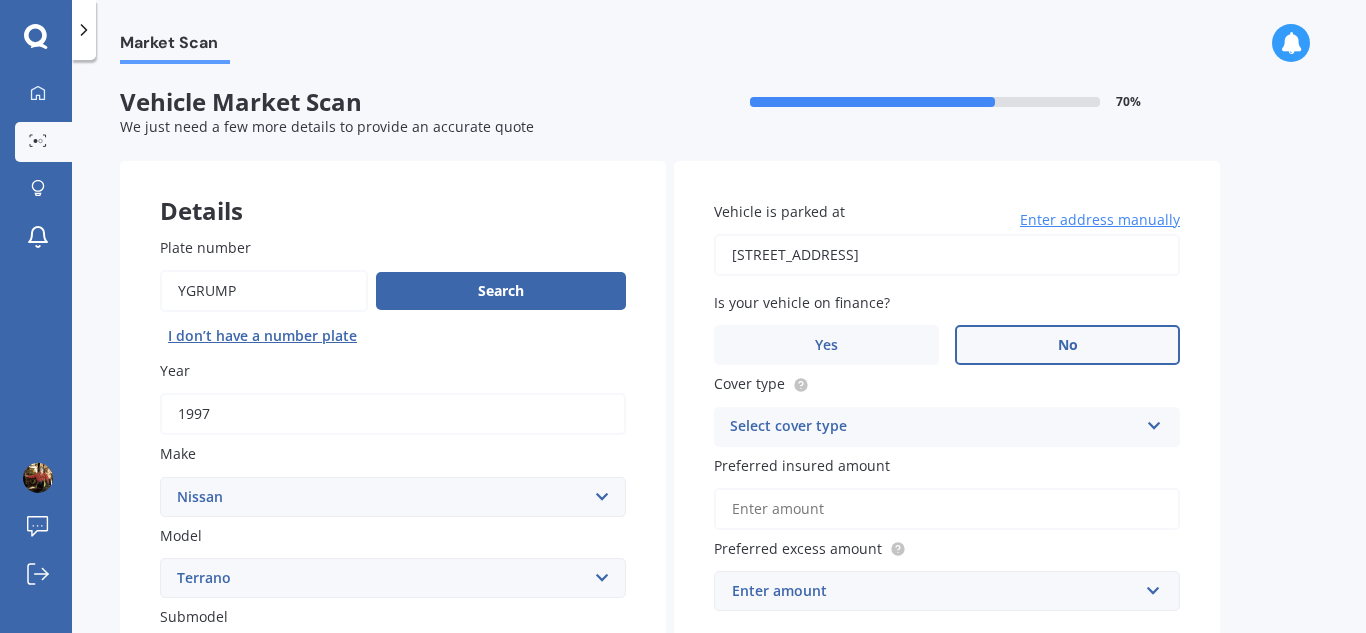 click on "No" at bounding box center [1067, 345] 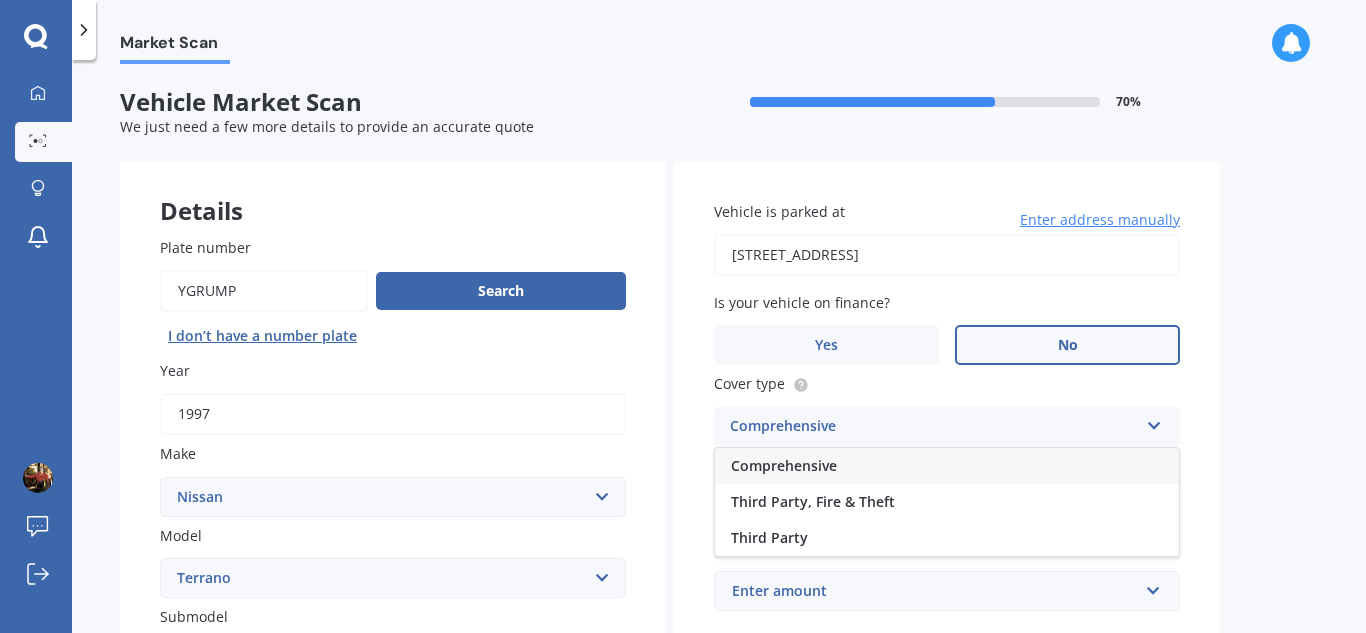 click on "Comprehensive" at bounding box center [947, 466] 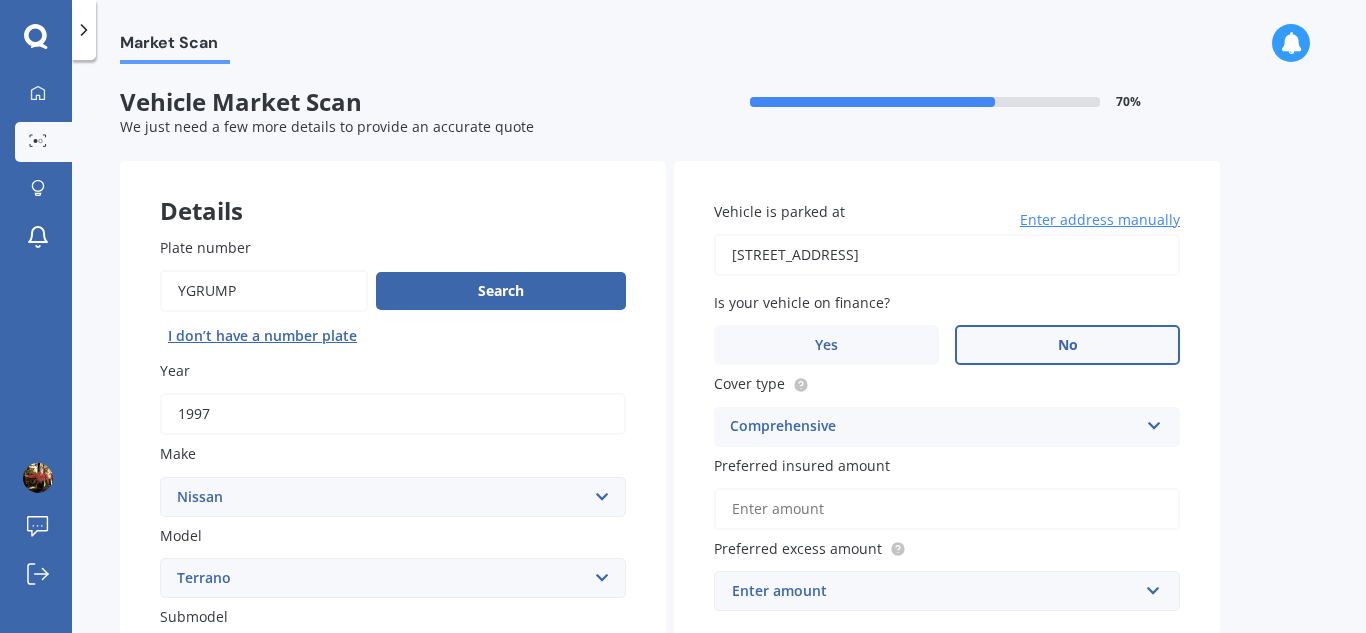 click on "Preferred insured amount" at bounding box center (947, 509) 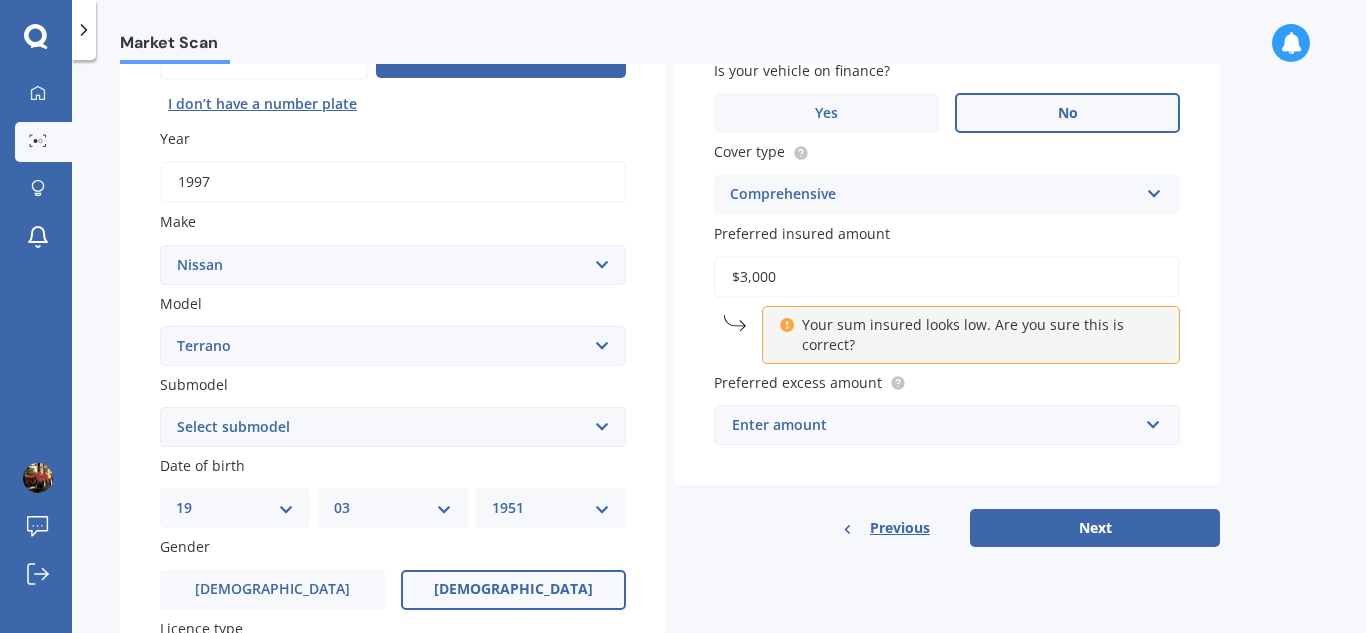 scroll, scrollTop: 244, scrollLeft: 0, axis: vertical 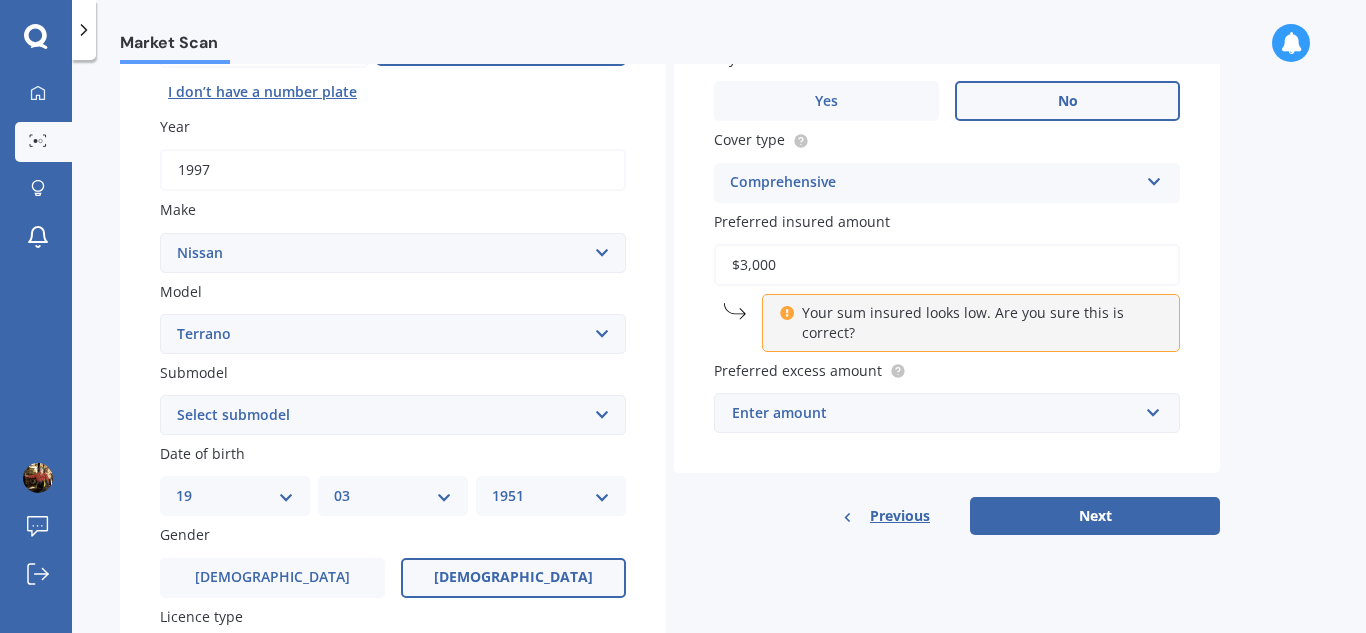 drag, startPoint x: 793, startPoint y: 259, endPoint x: 714, endPoint y: 273, distance: 80.23092 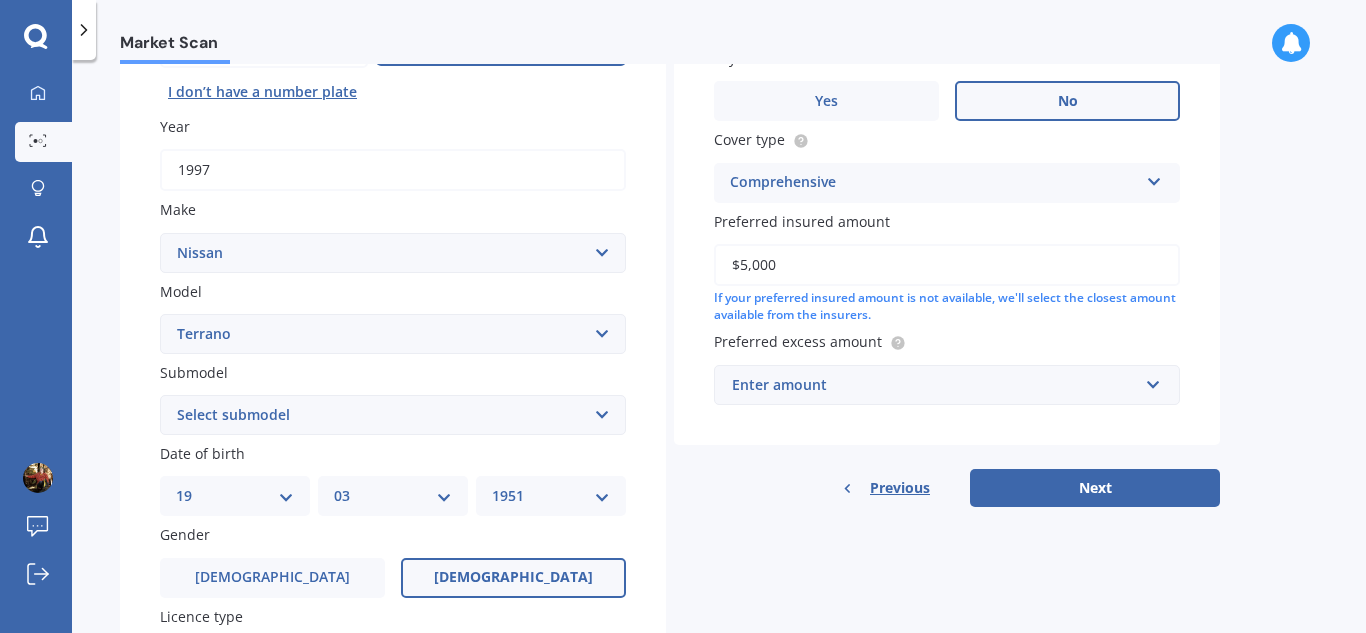 type on "$5,000" 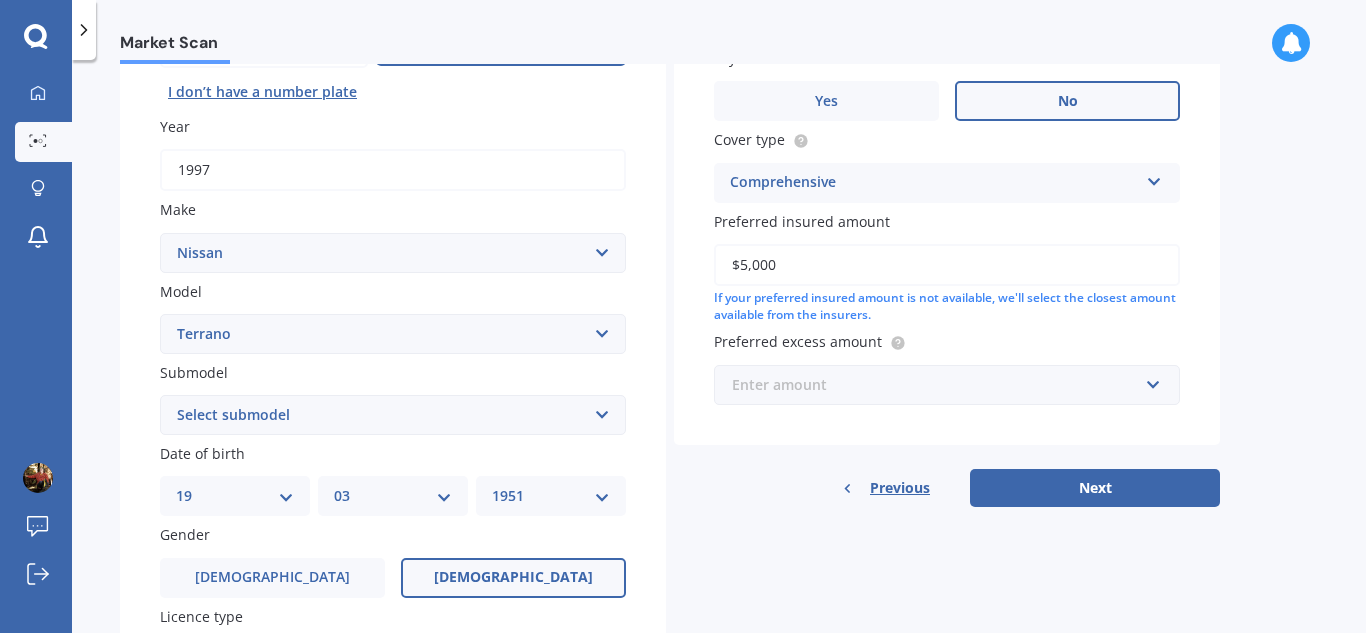 click at bounding box center [940, 385] 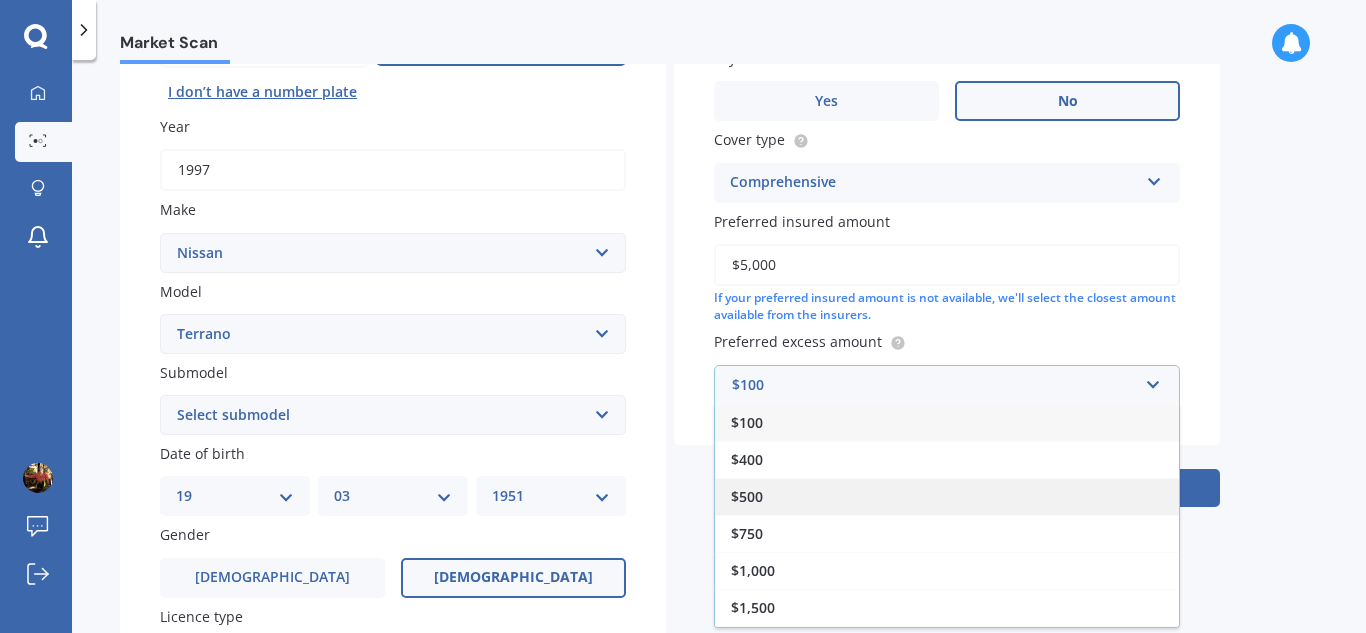 click on "$500" at bounding box center (947, 496) 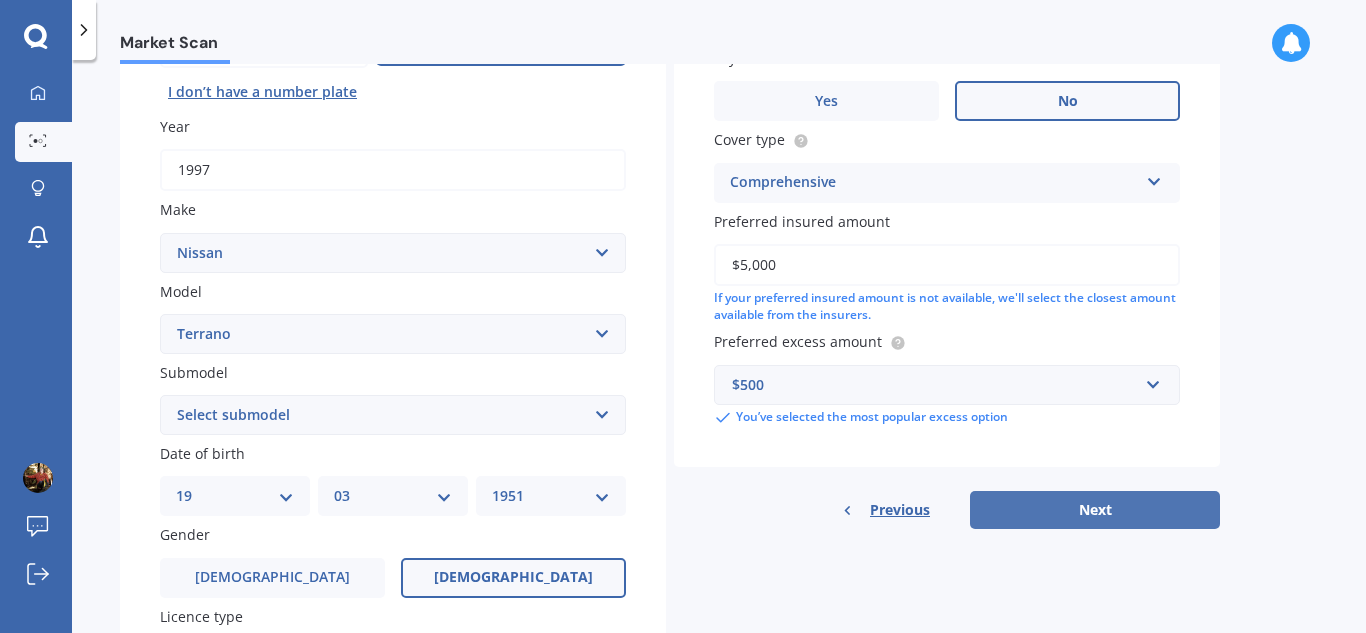 click on "Next" at bounding box center (1095, 510) 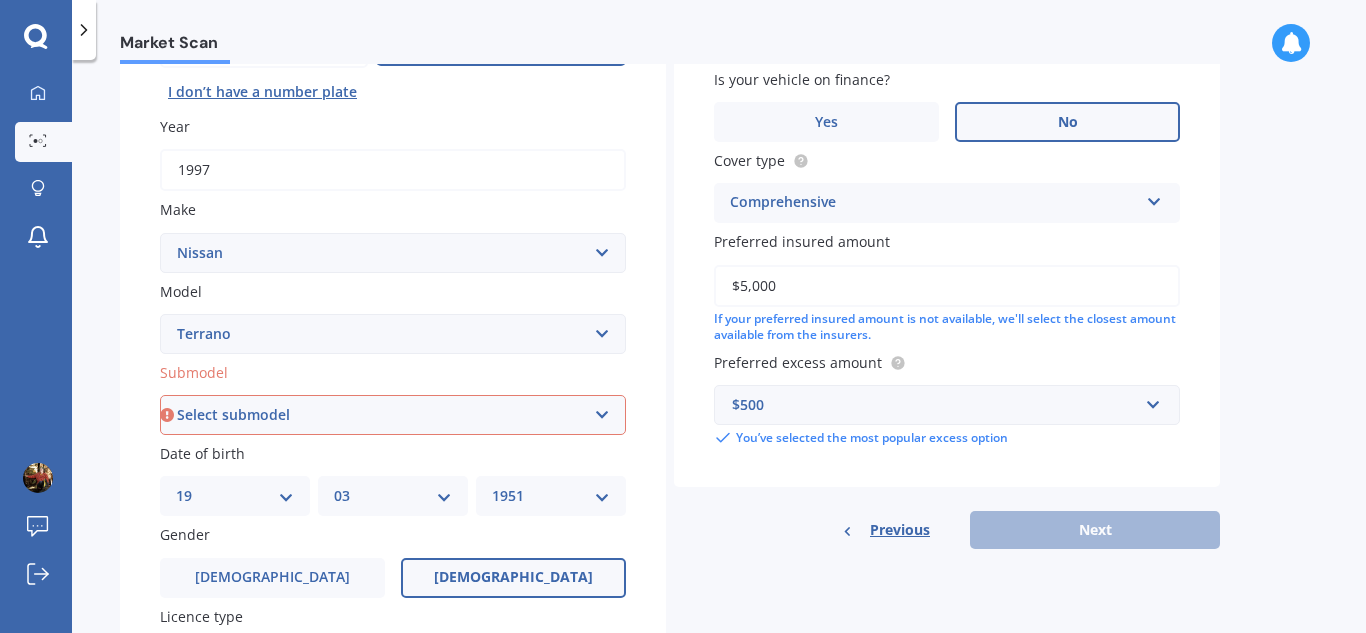 click on "Select submodel (All other) Petrol 4WD Regulus Turbo Diesel 4WD" at bounding box center [393, 415] 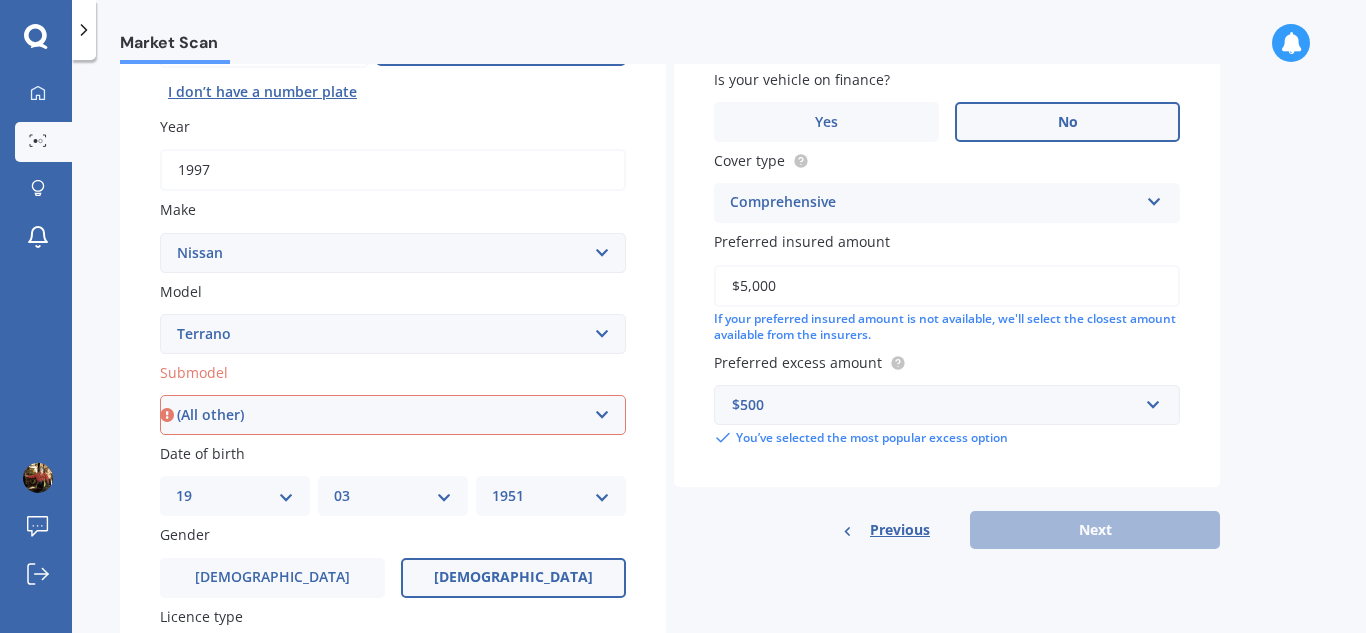 click on "Select submodel (All other) Petrol 4WD Regulus Turbo Diesel 4WD" at bounding box center (393, 415) 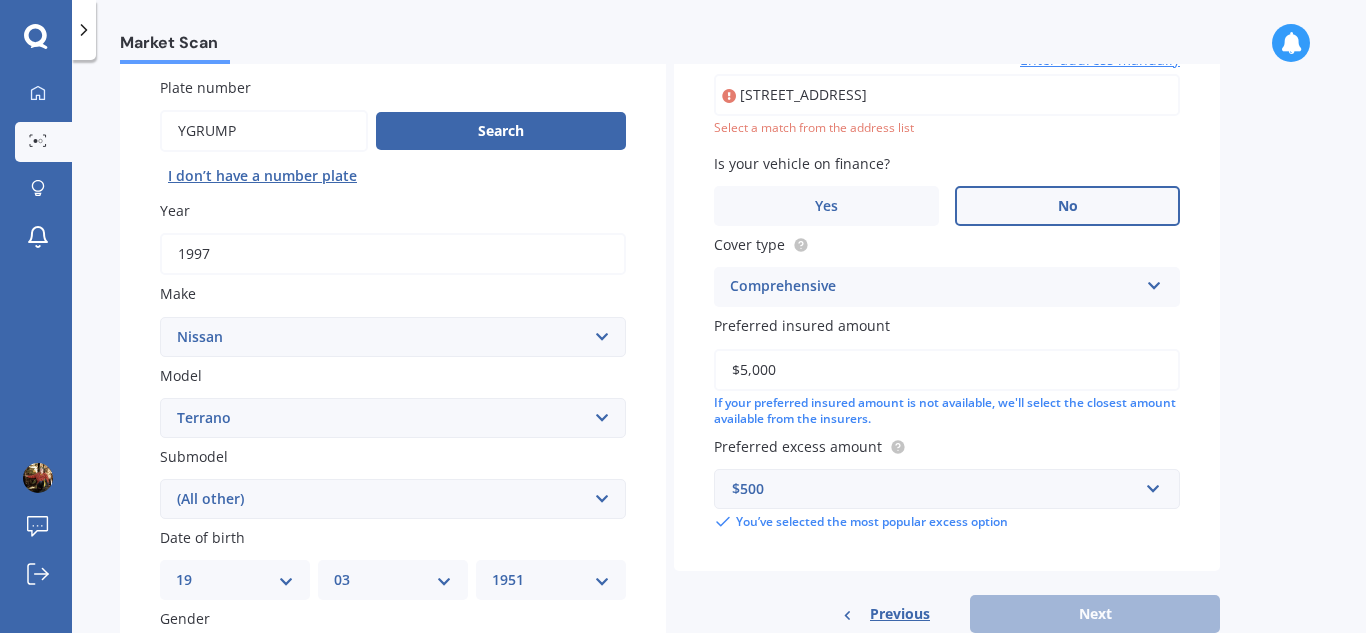 scroll, scrollTop: 137, scrollLeft: 0, axis: vertical 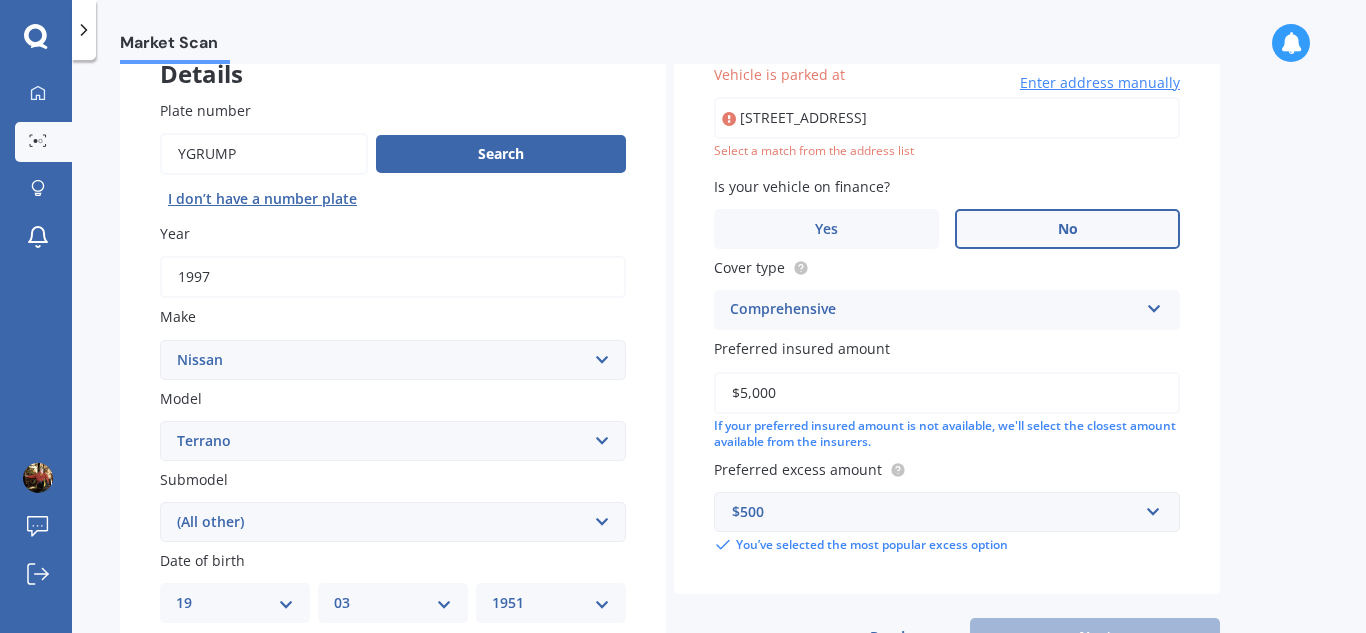 click on "[STREET_ADDRESS]" at bounding box center [947, 118] 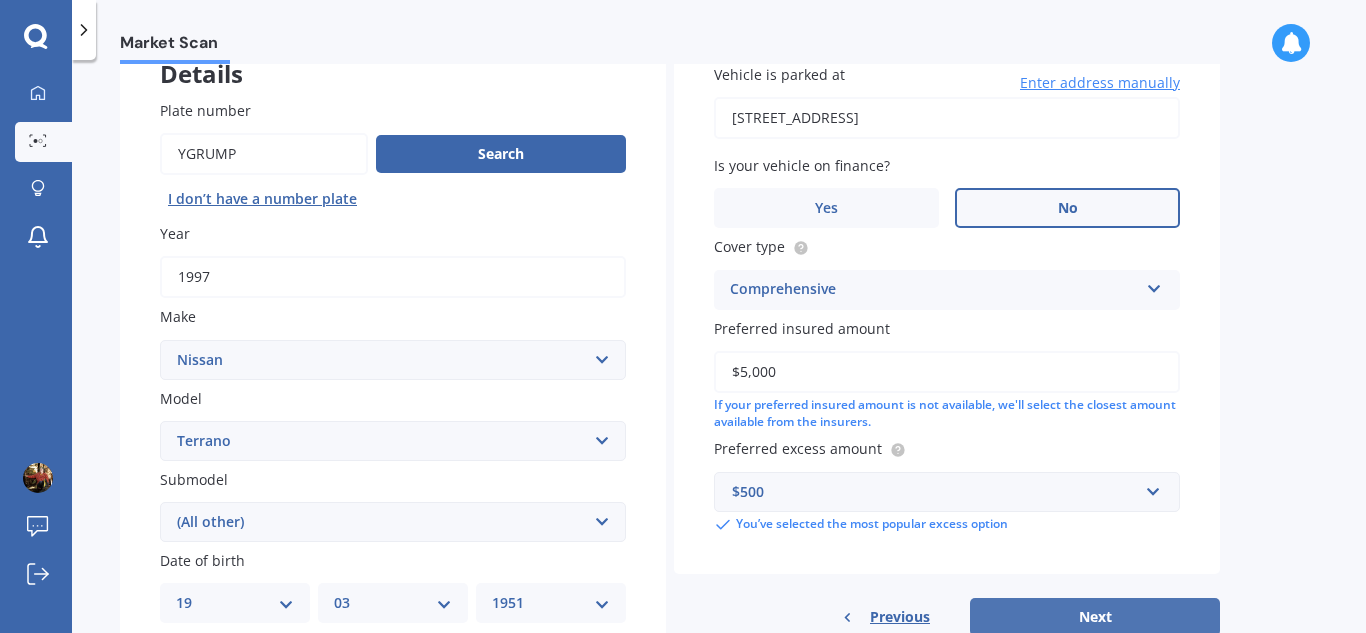 click on "Next" at bounding box center [1095, 617] 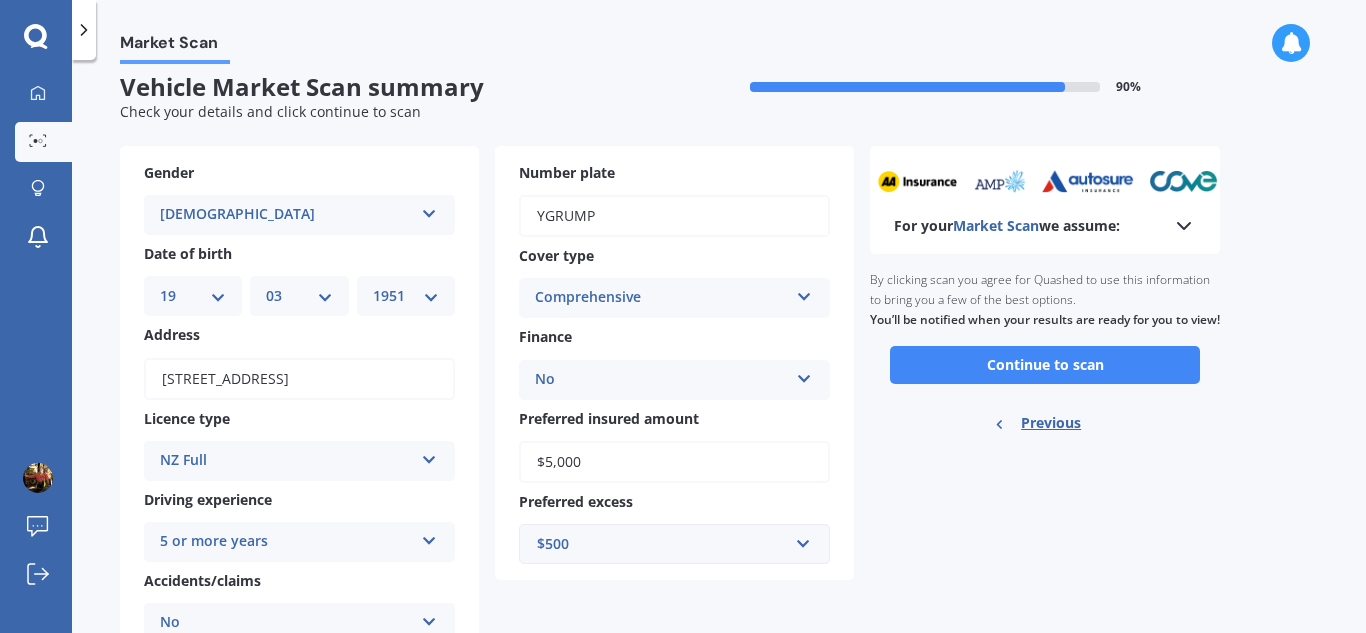 scroll, scrollTop: 0, scrollLeft: 0, axis: both 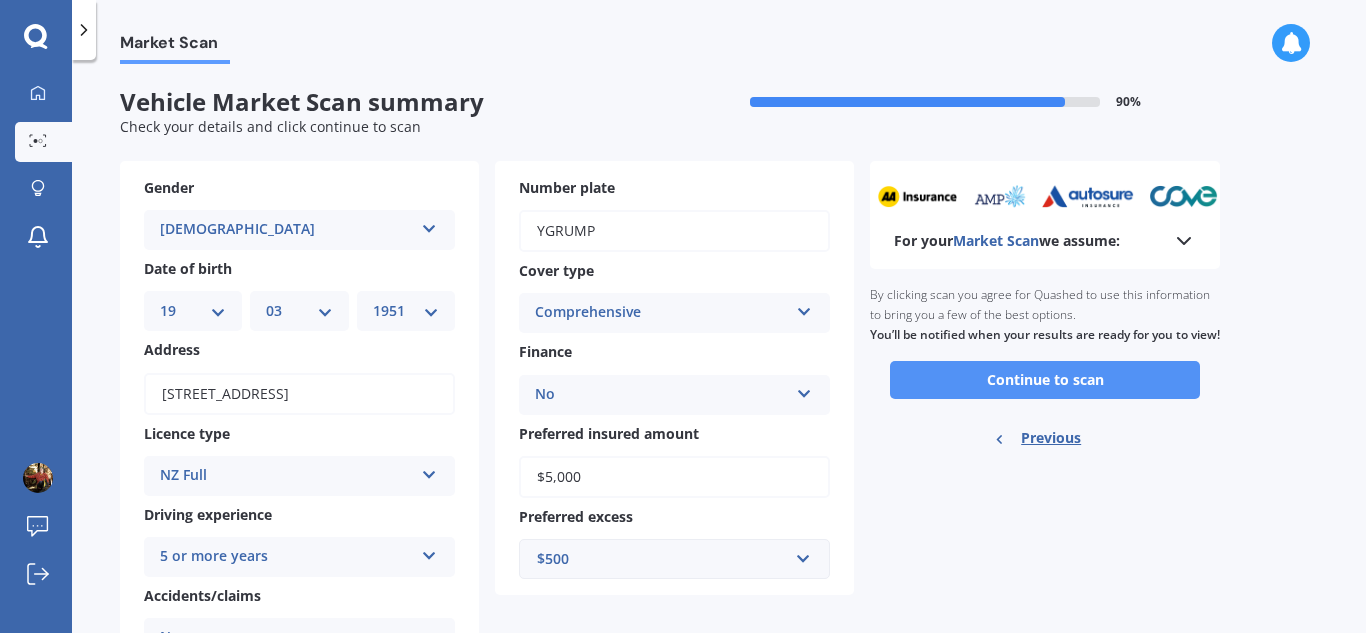 click on "Continue to scan" at bounding box center (1045, 380) 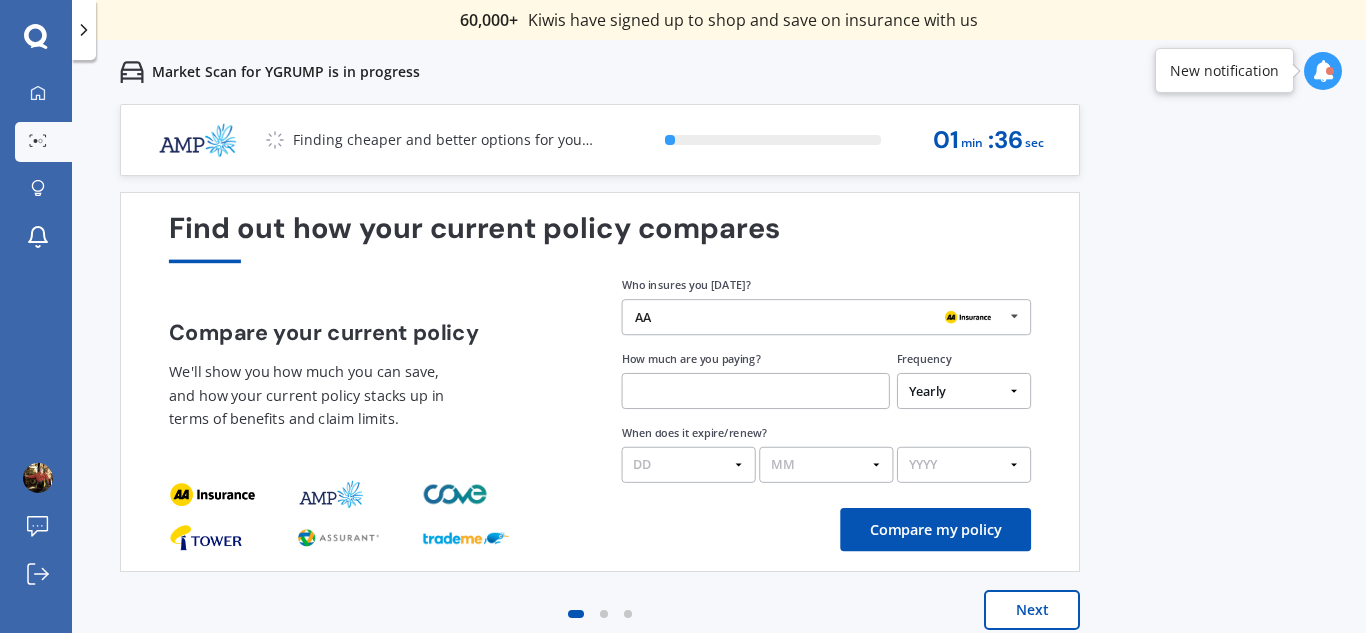 click at bounding box center (756, 391) 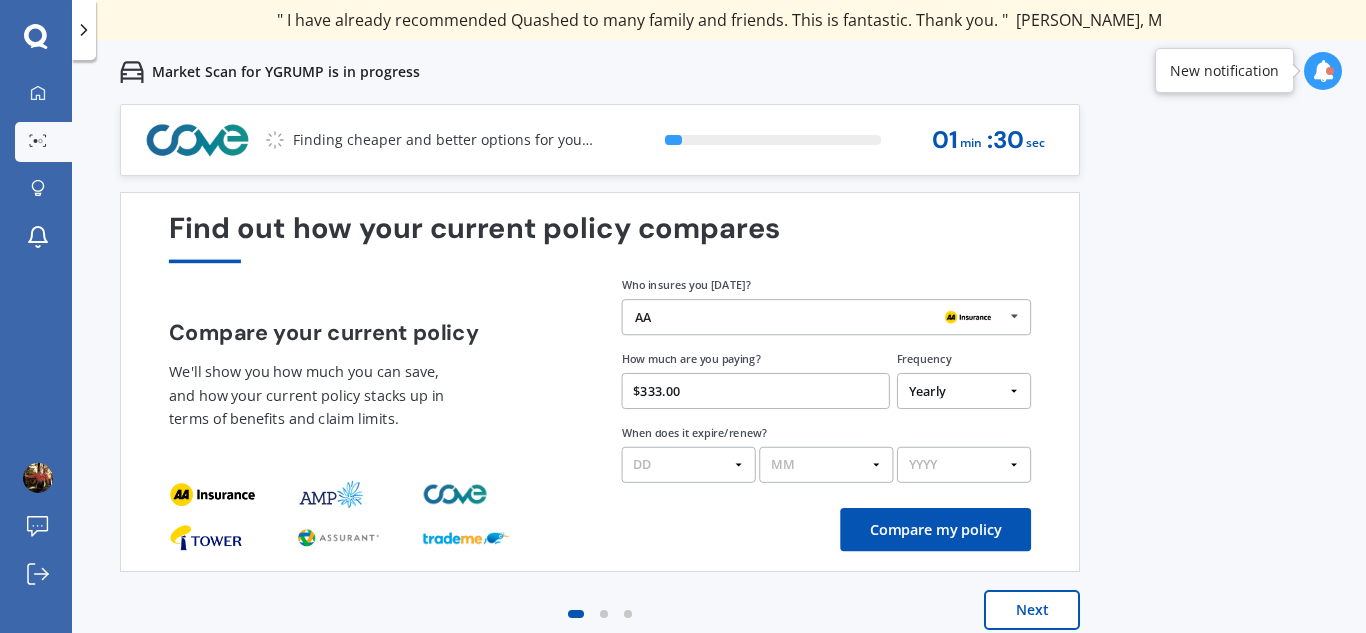click on "$333.00" at bounding box center (756, 391) 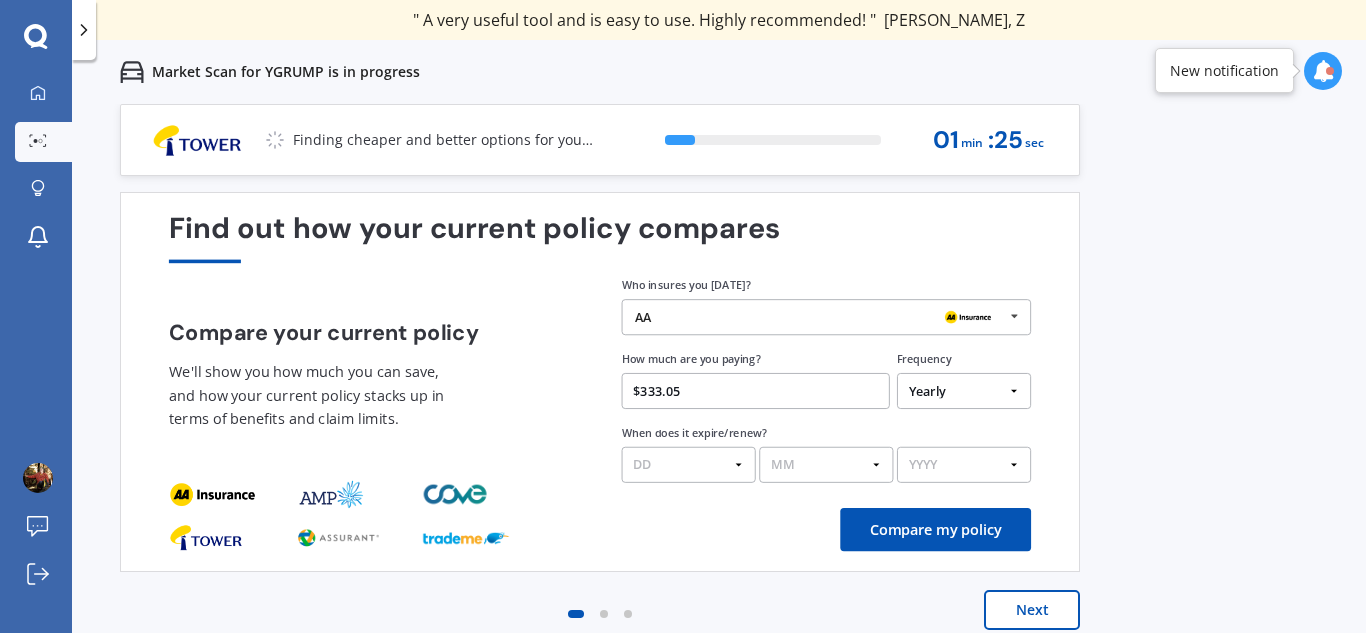type on "$333.05" 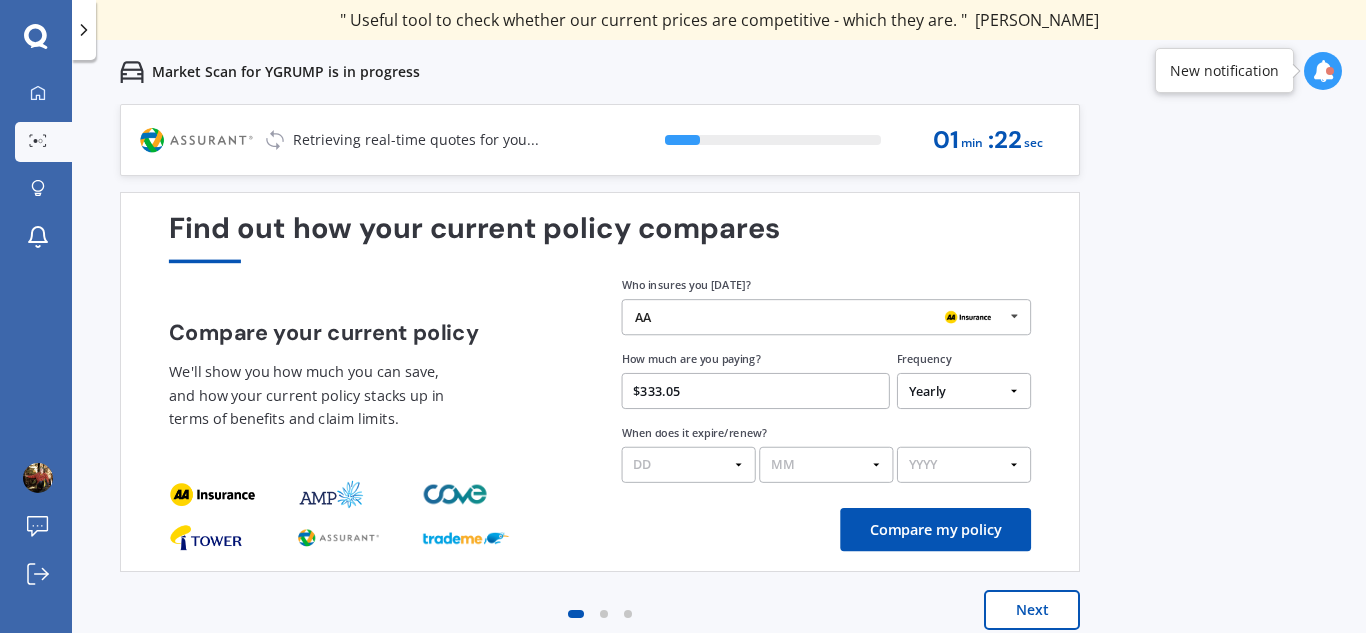 select on "11" 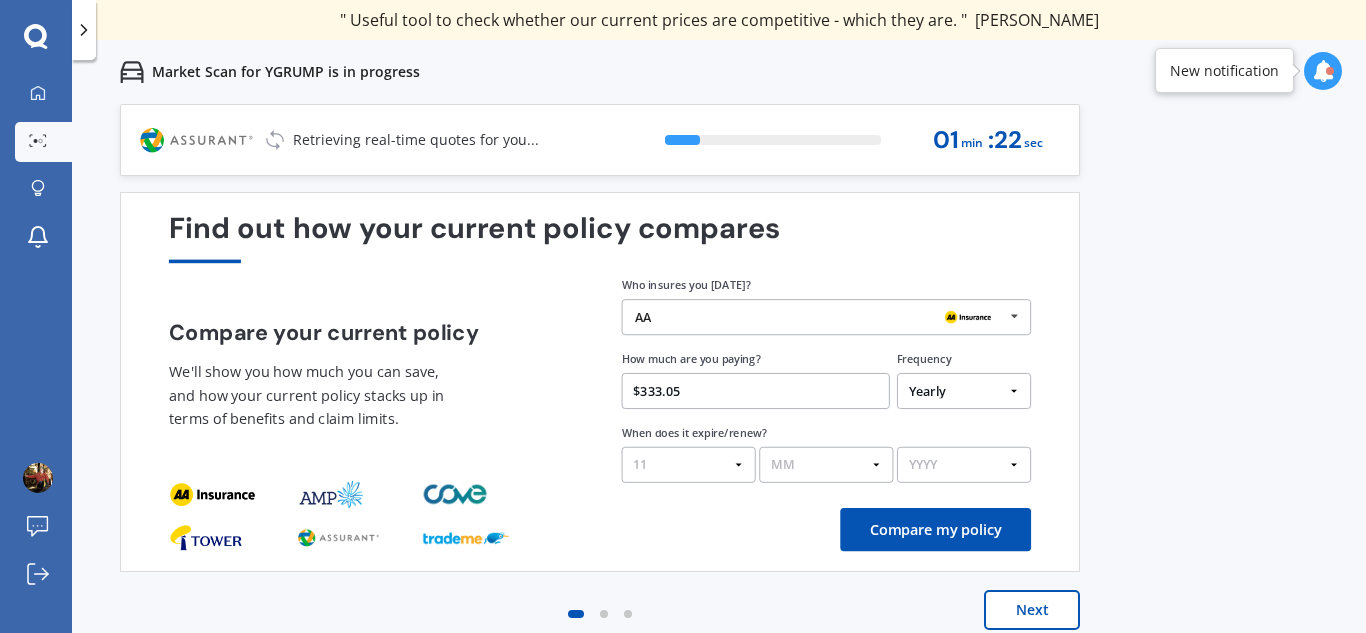 click on "DD 01 02 03 04 05 06 07 08 09 10 11 12 13 14 15 16 17 18 19 20 21 22 23 24 25 26 27 28 29 30 31" at bounding box center (689, 465) 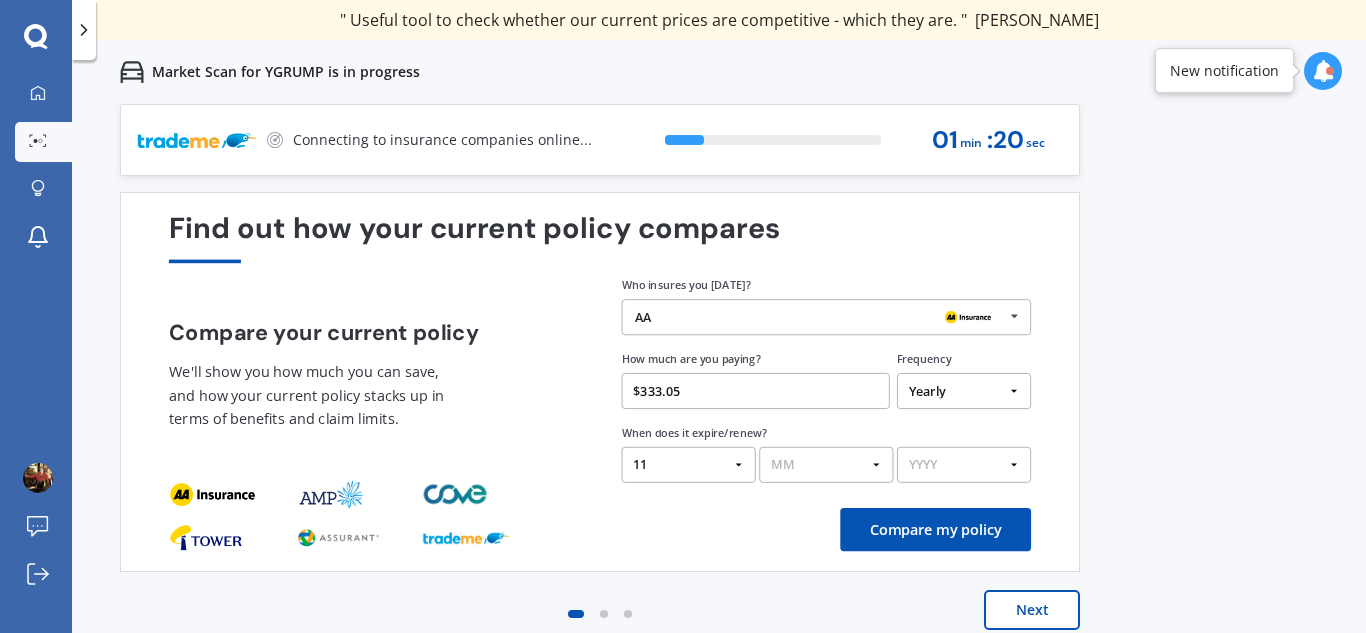 click on "MM 01 02 03 04 05 06 07 08 09 10 11 12" at bounding box center [826, 465] 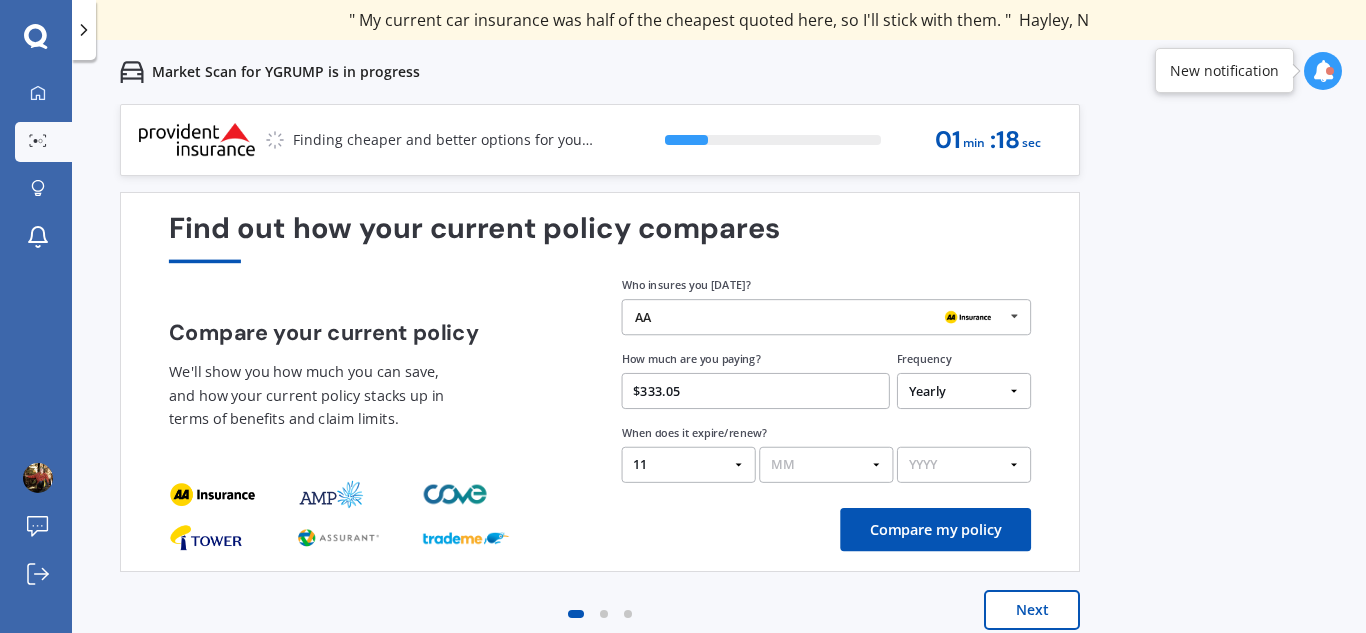 select on "07" 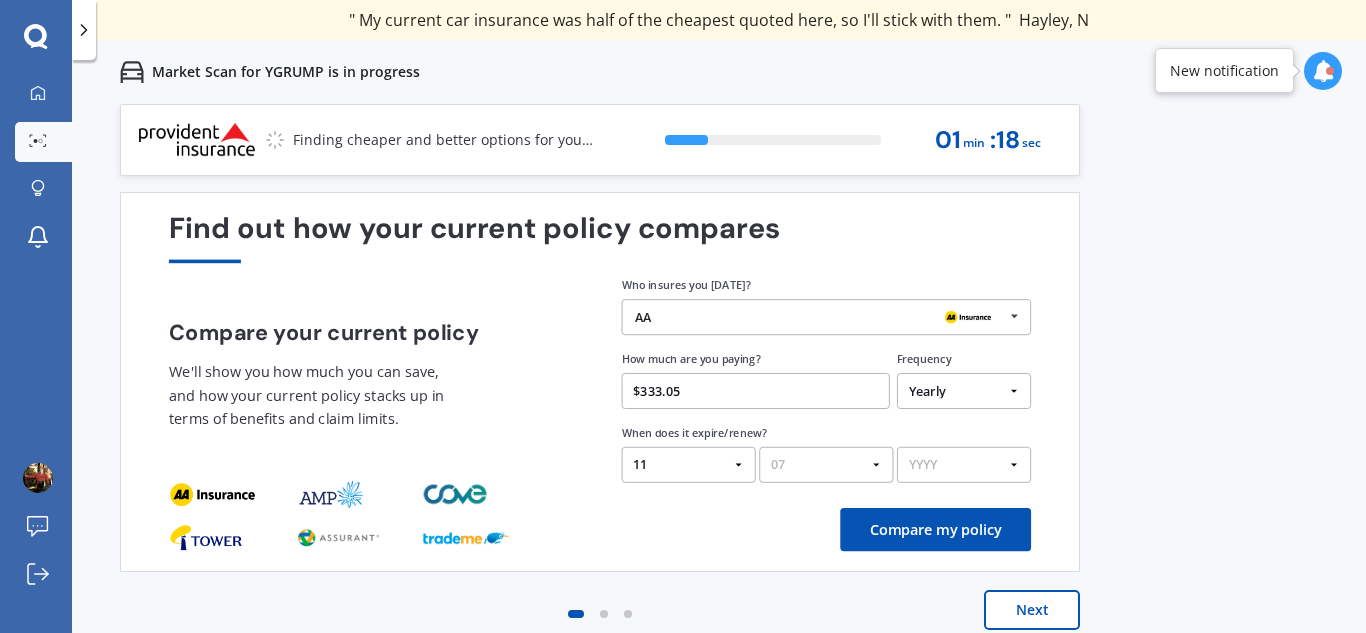 click on "MM 01 02 03 04 05 06 07 08 09 10 11 12" at bounding box center [826, 465] 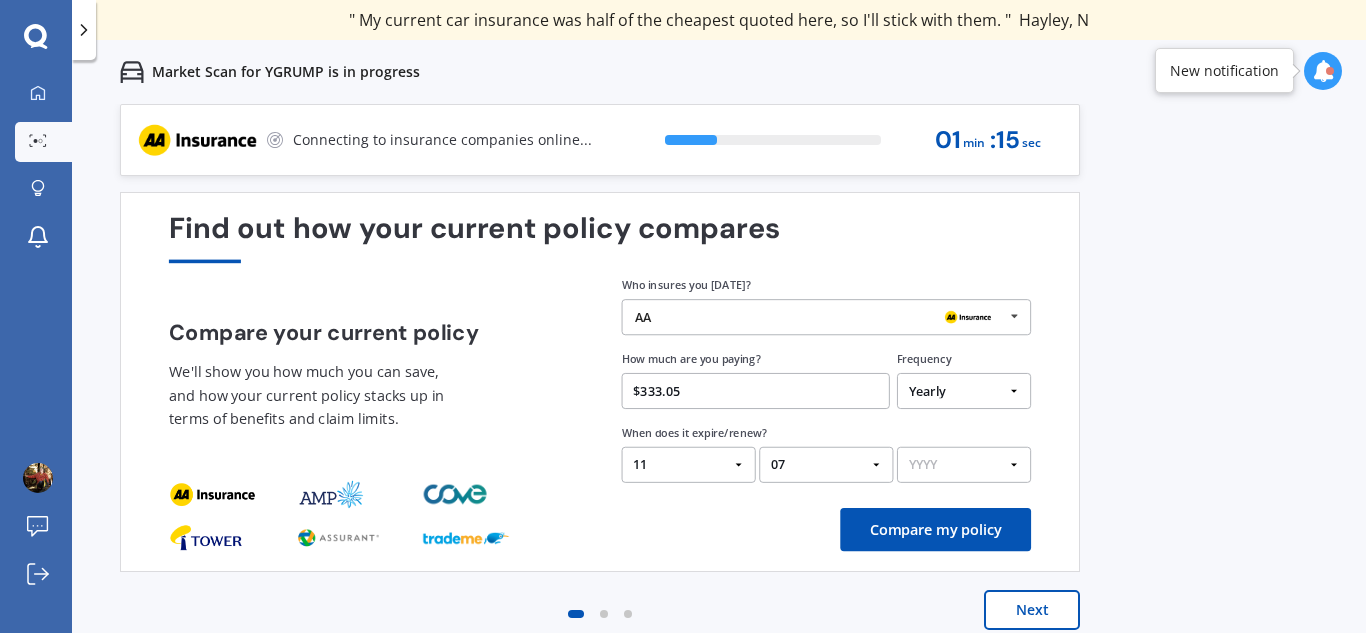click on "YYYY 2026 2025 2024" at bounding box center [964, 465] 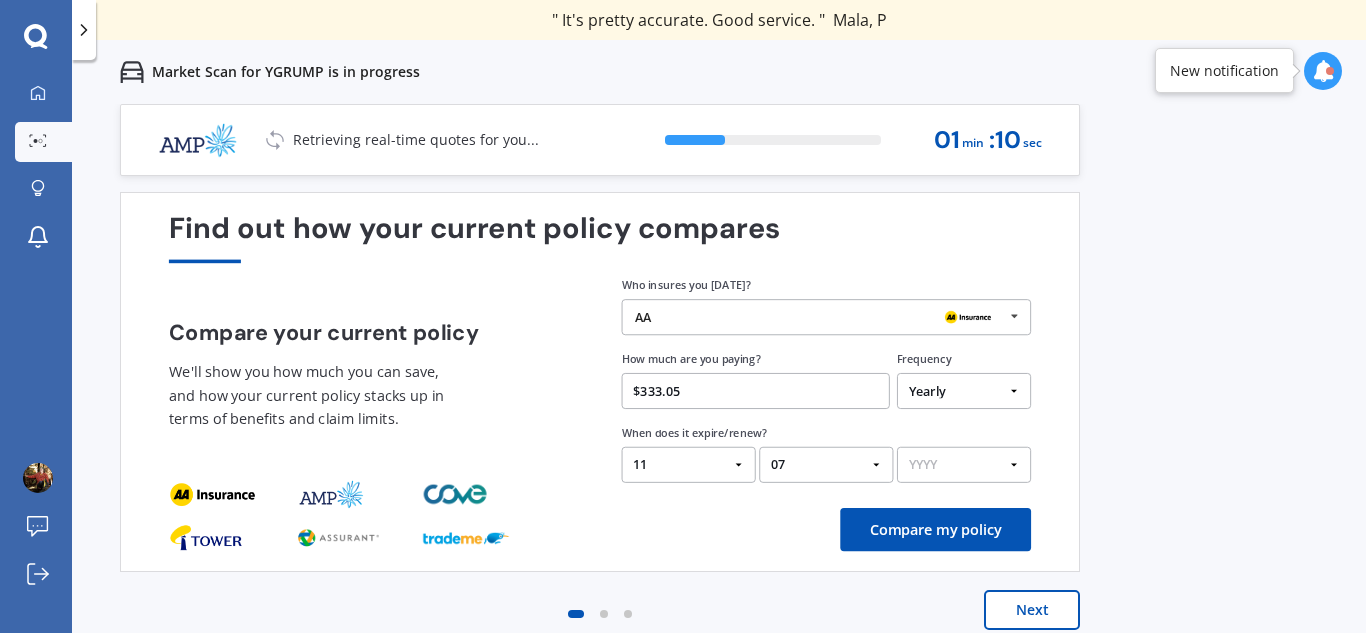 select on "2025" 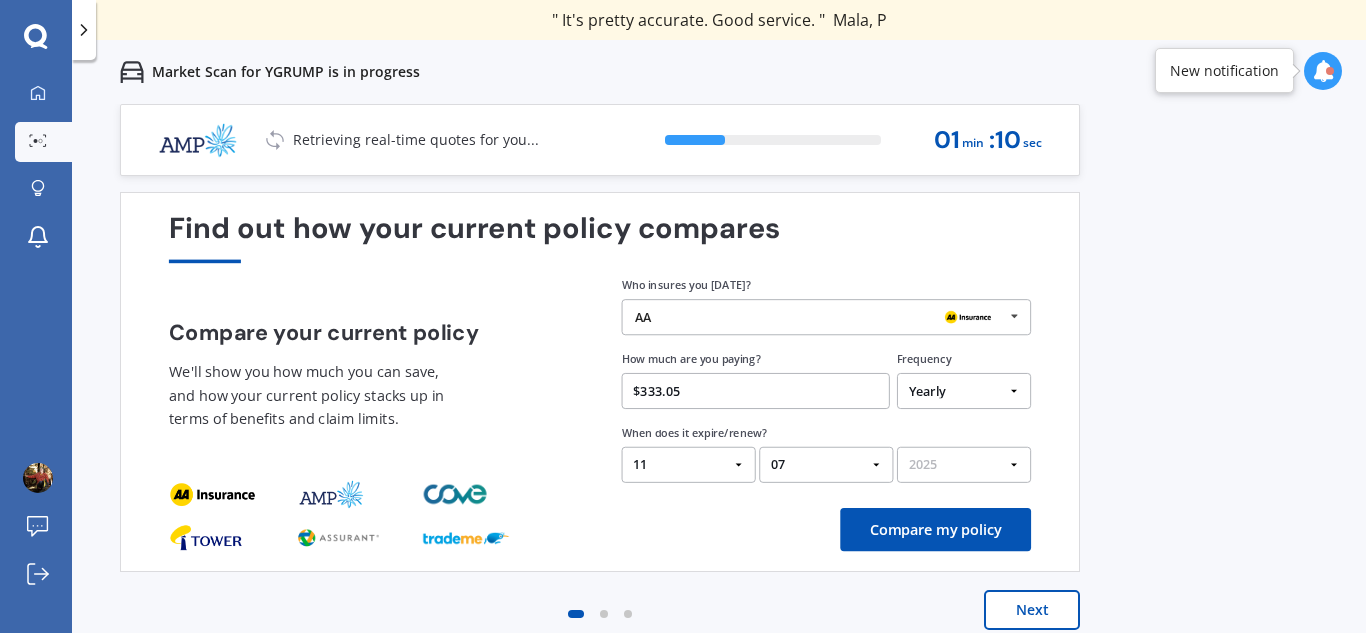 click on "YYYY 2026 2025 2024" at bounding box center [964, 465] 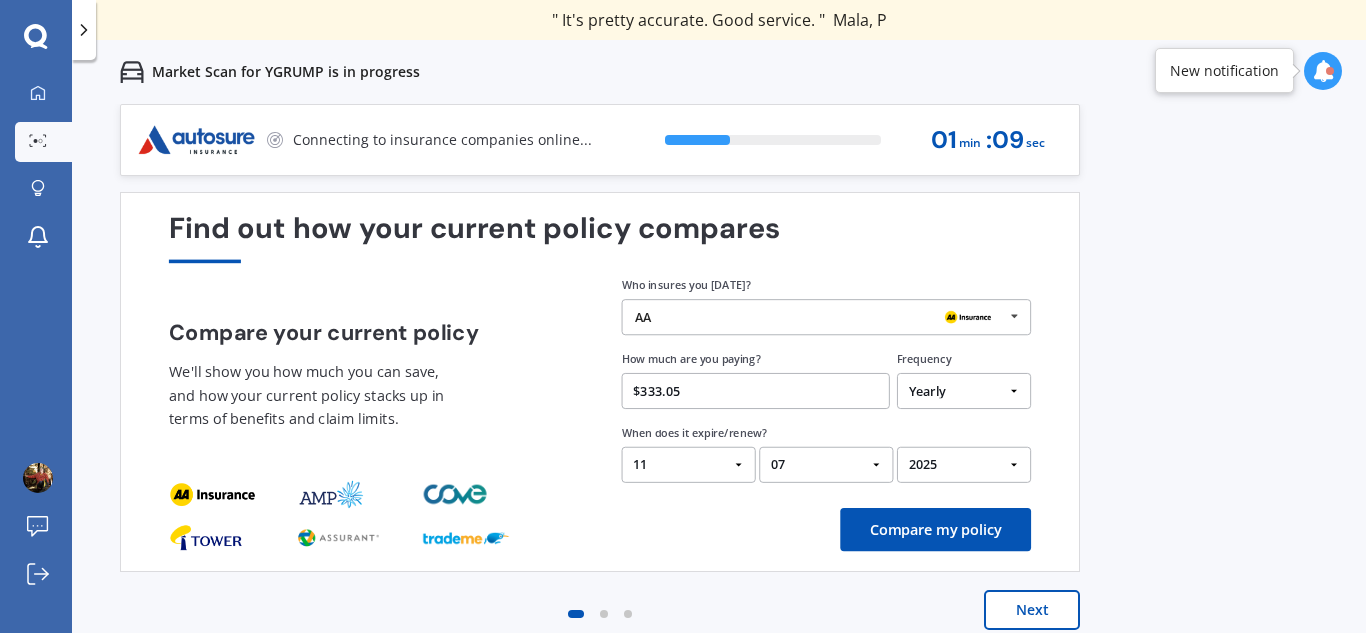 click on "Compare my policy" at bounding box center (935, 529) 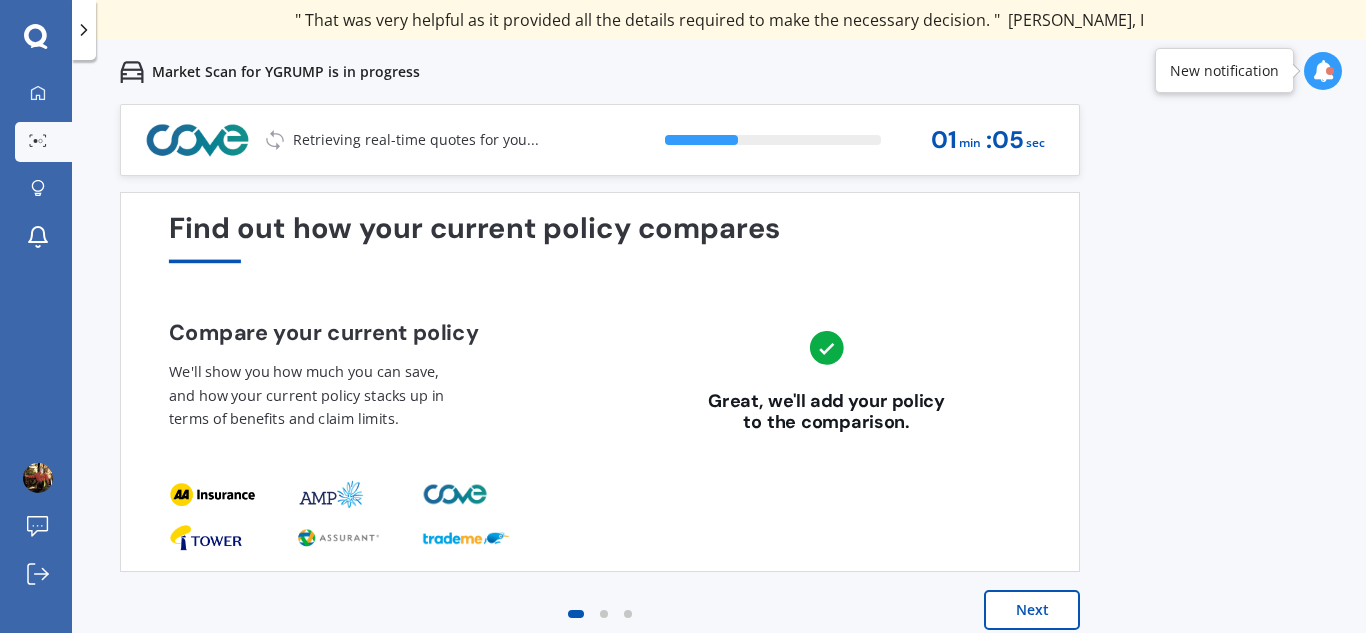 click on "Next" at bounding box center [1032, 610] 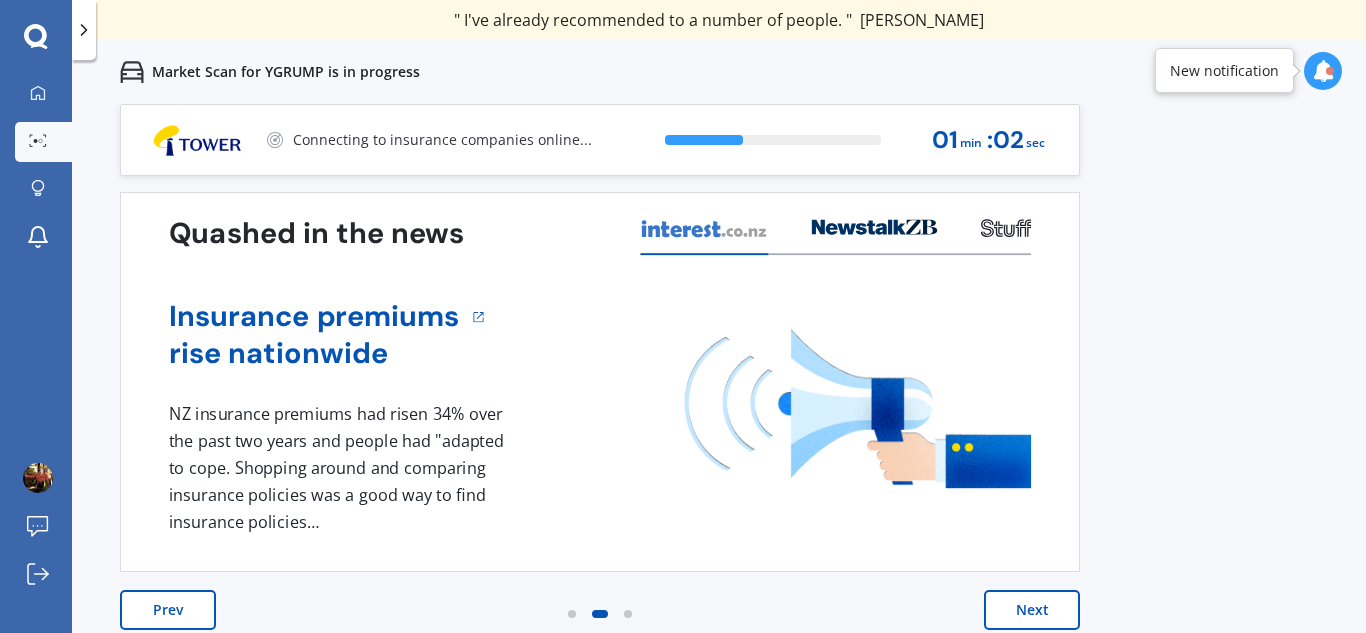 click on "Next" at bounding box center (1032, 610) 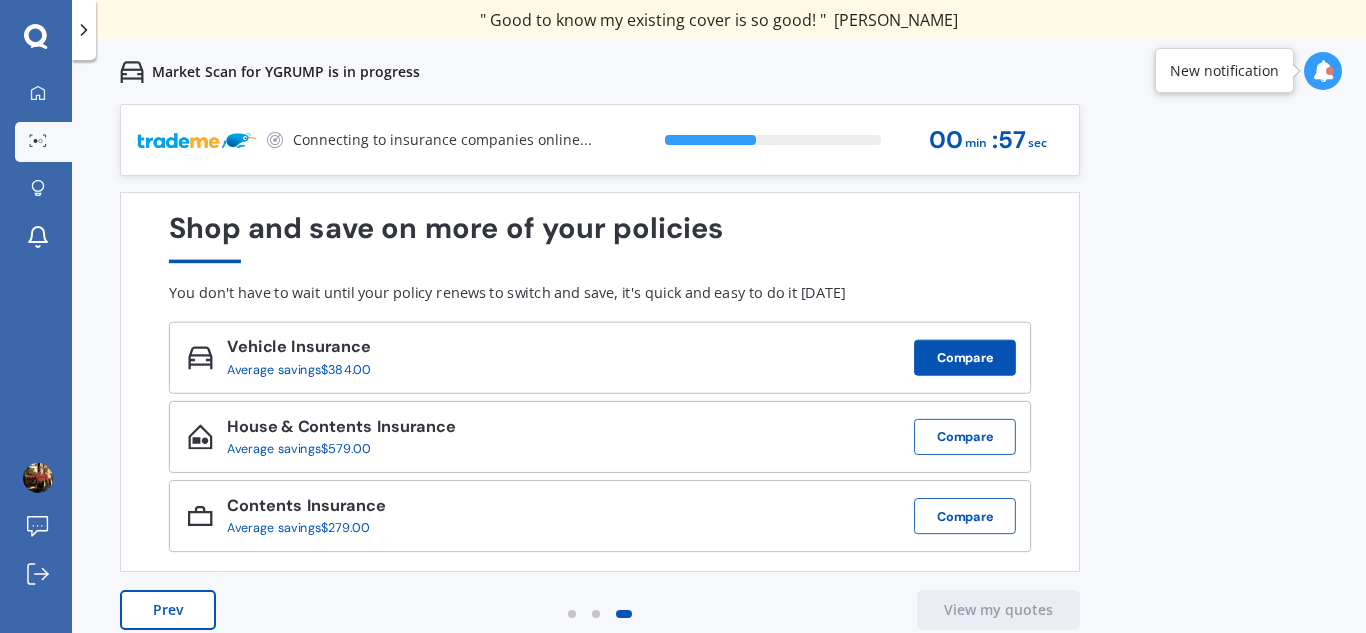 click on "Compare" at bounding box center [965, 358] 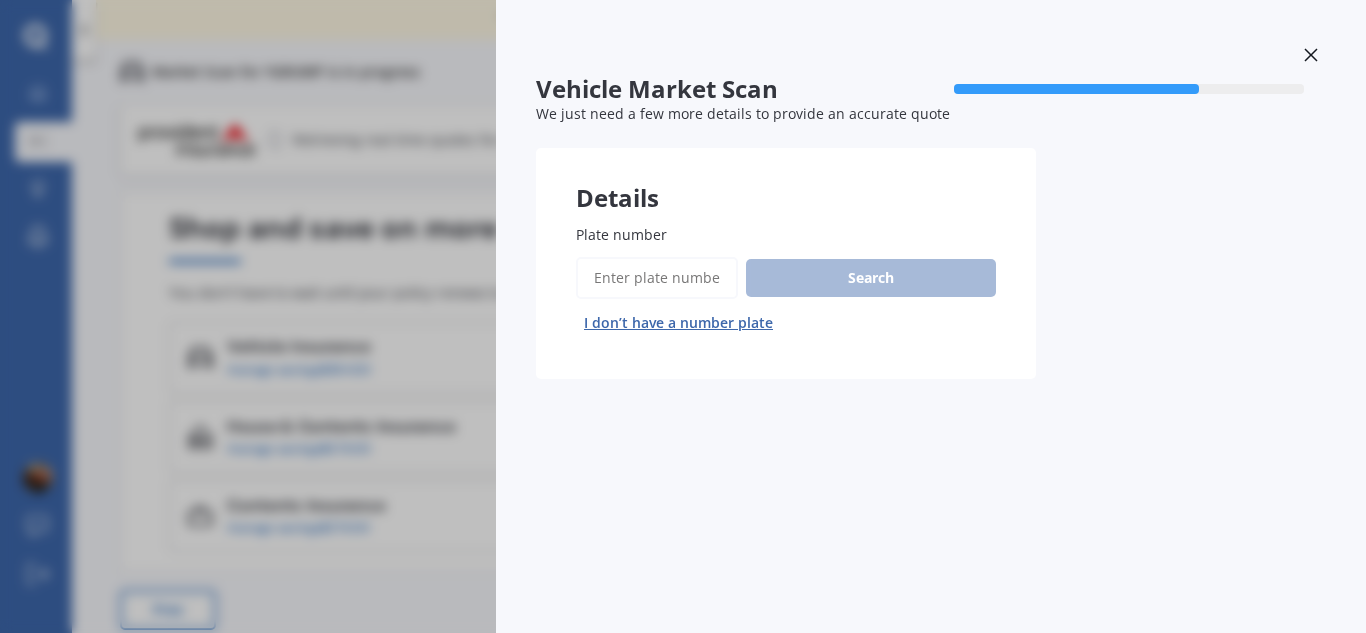 click 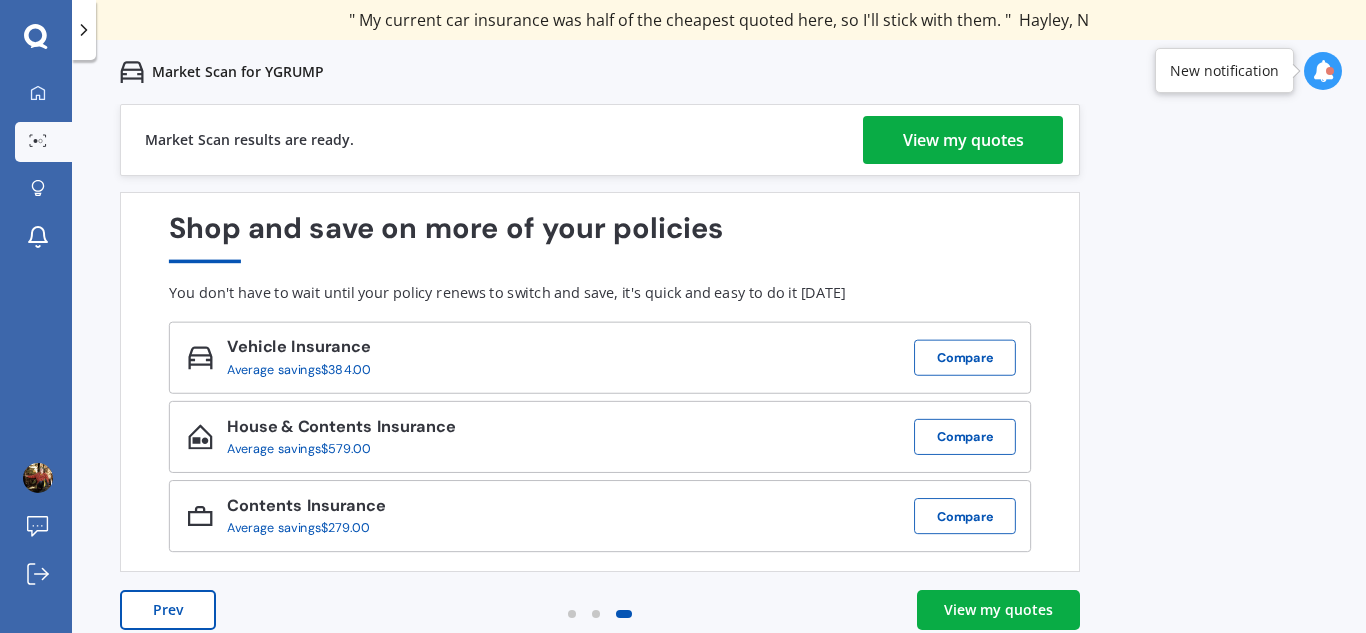 click on "View my quotes" at bounding box center (963, 140) 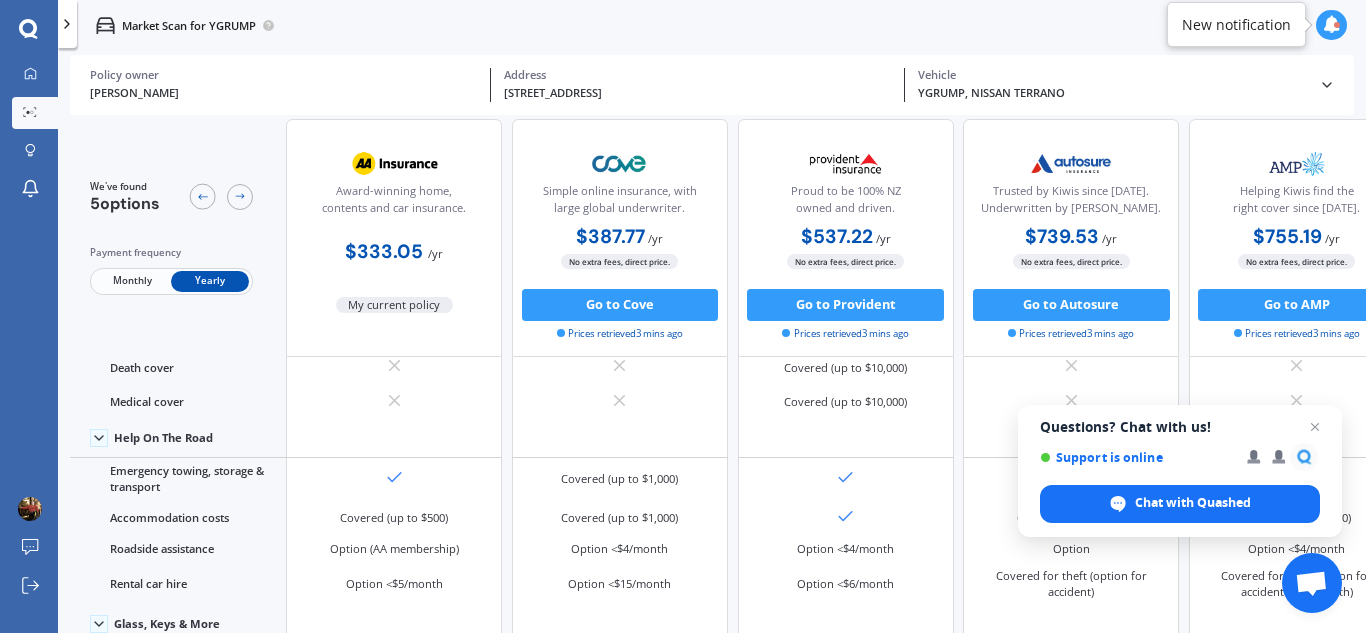 scroll, scrollTop: 402, scrollLeft: 0, axis: vertical 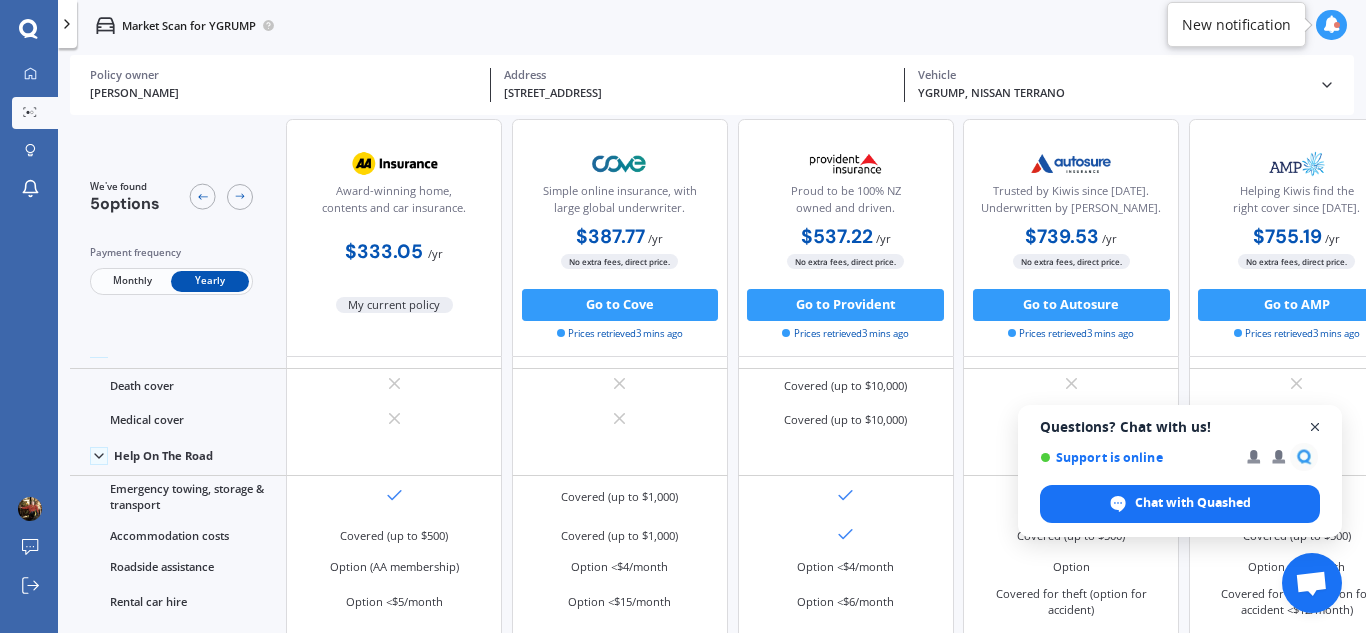 click at bounding box center (1315, 427) 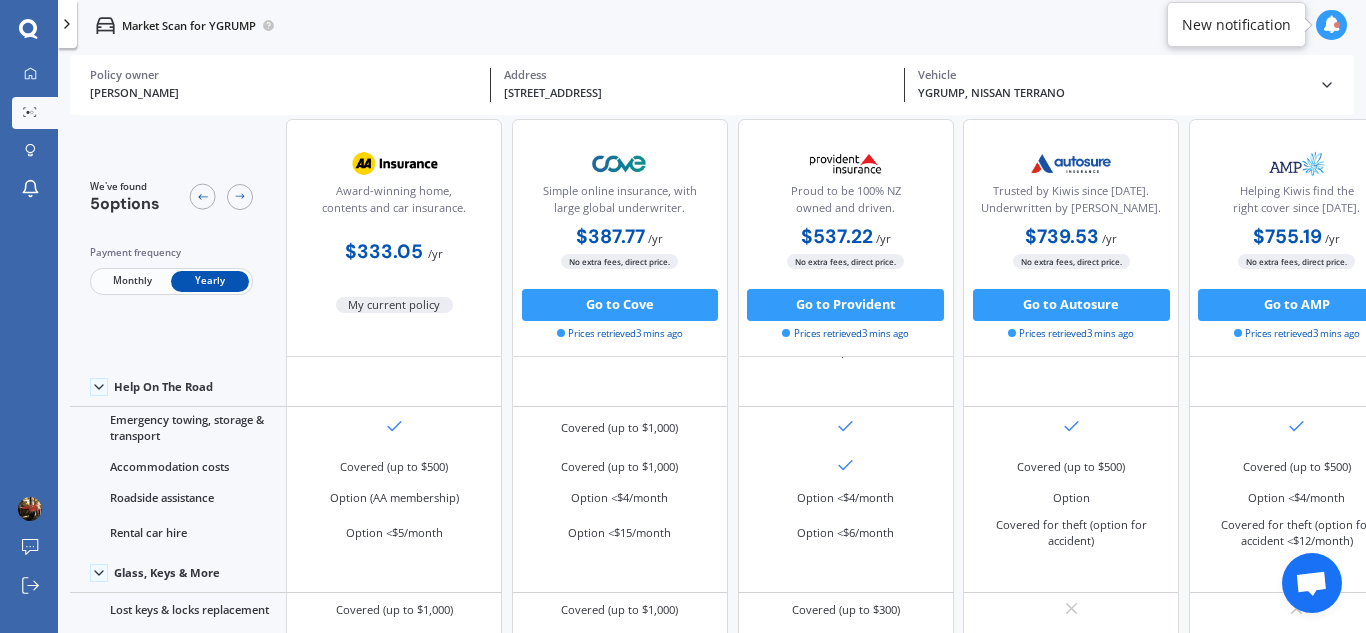 scroll, scrollTop: 0, scrollLeft: 0, axis: both 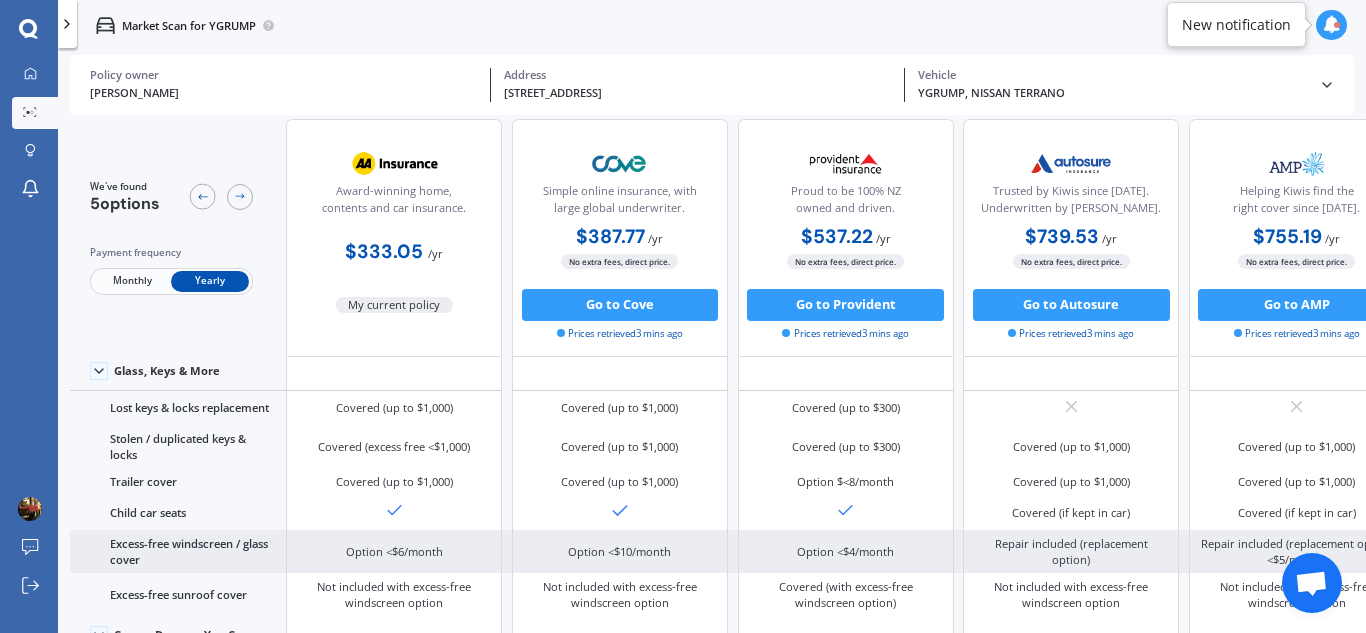 click on "Option <$10/month" at bounding box center (619, 552) 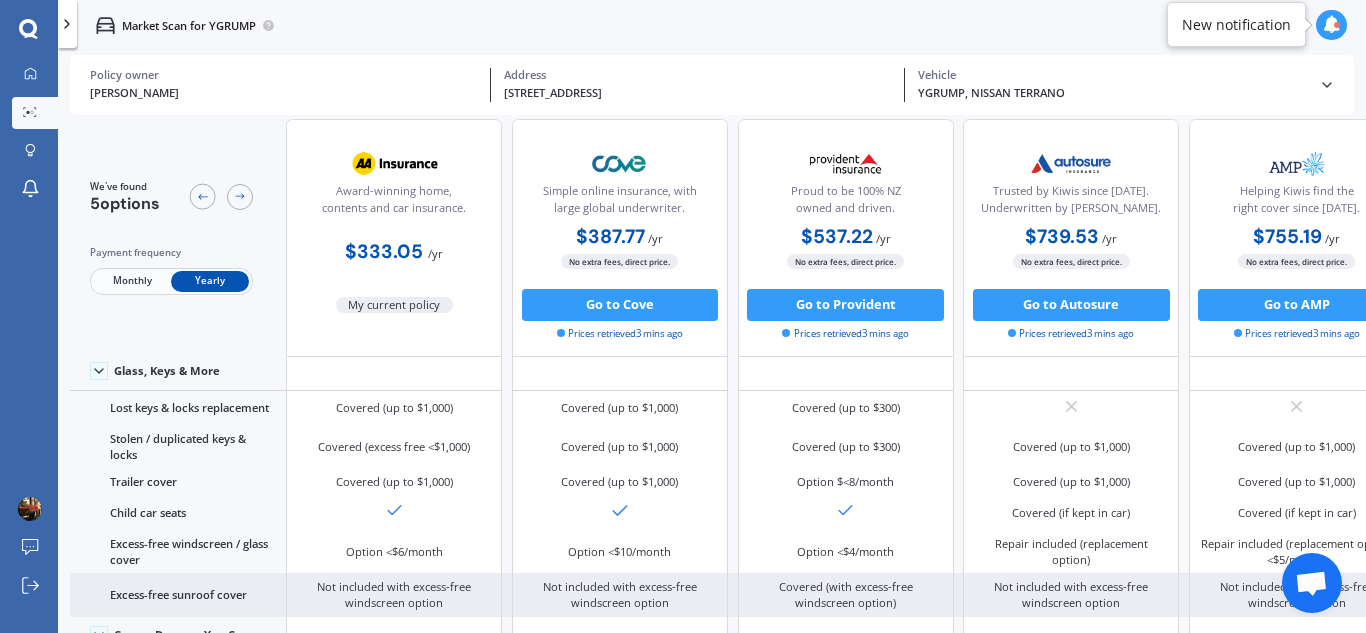 click on "Not included with excess-free windscreen option" at bounding box center [620, 595] 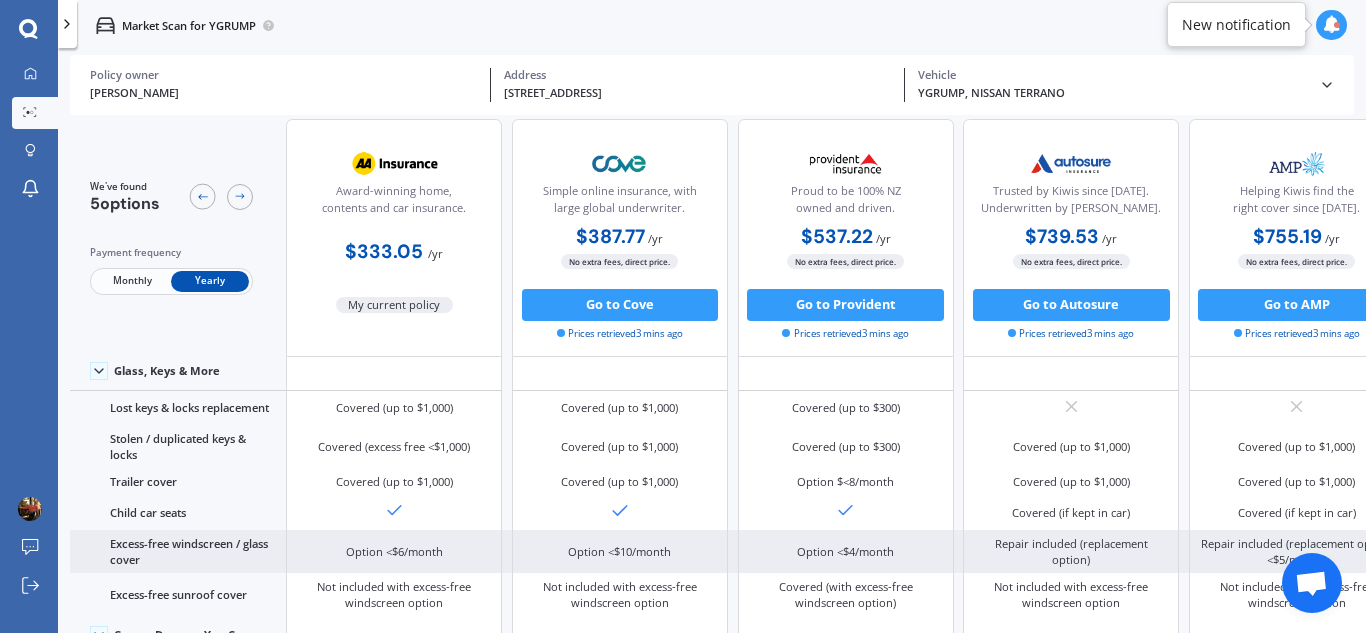 click on "Option <$10/month" at bounding box center (619, 552) 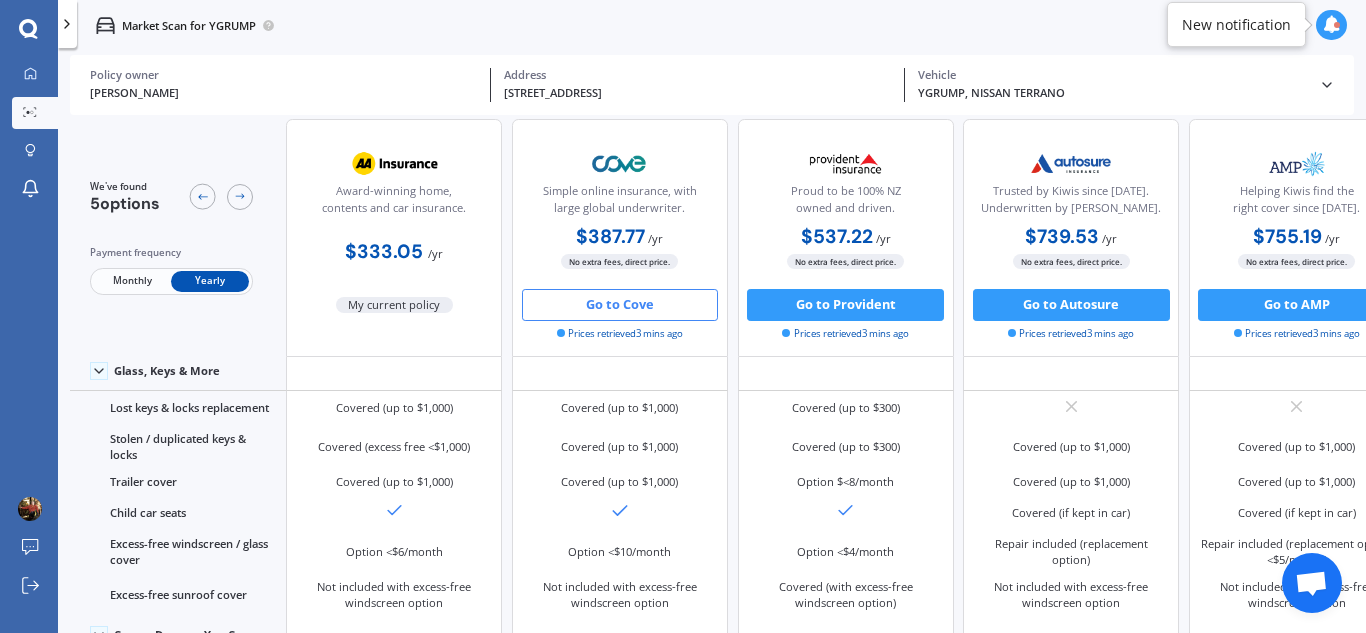 click on "Go to Cove" at bounding box center (620, 305) 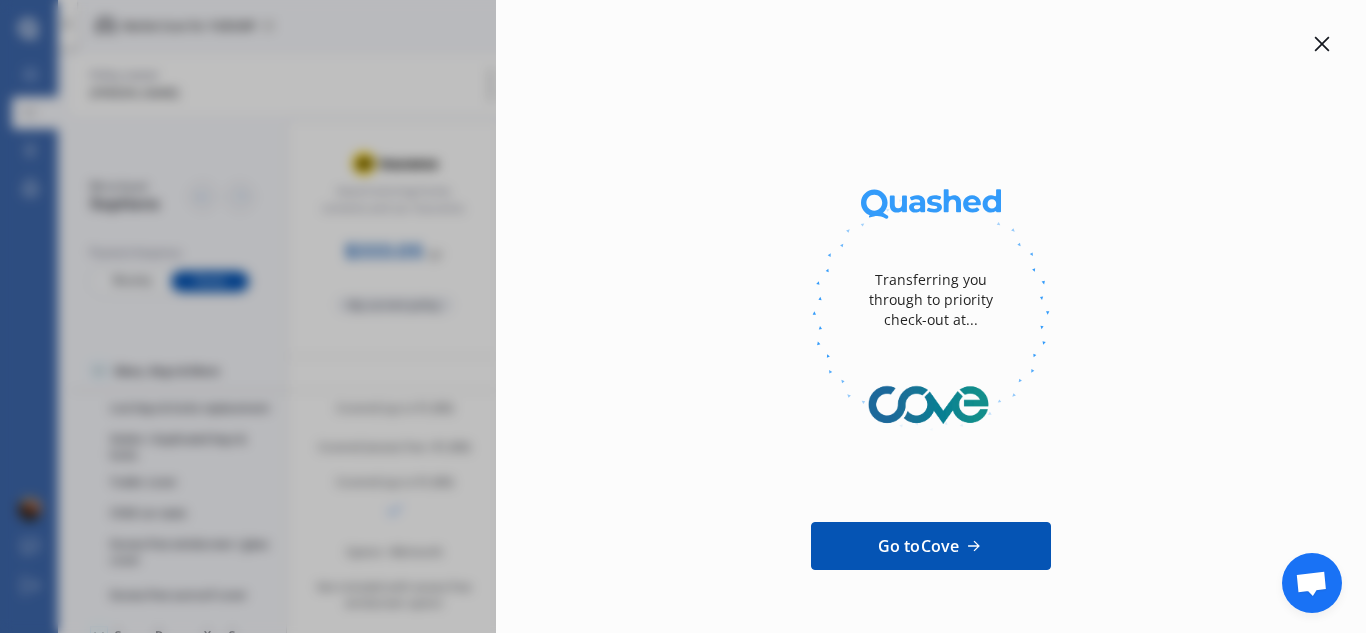 click 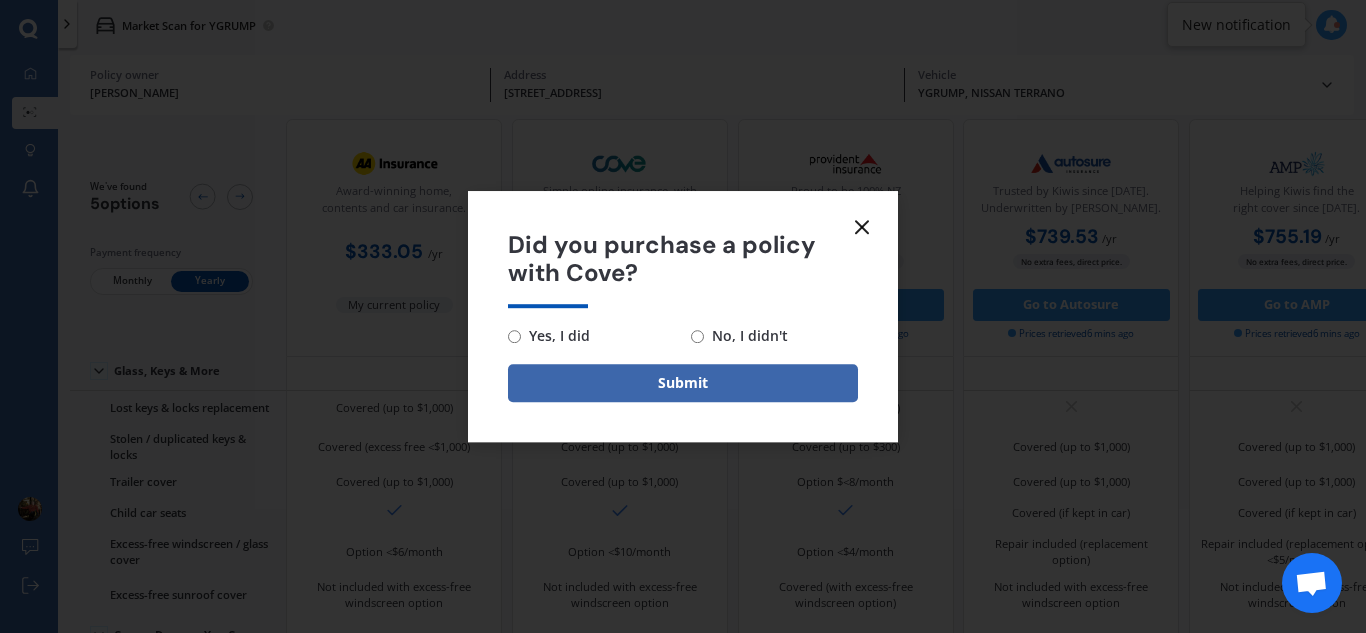 click on "No, I didn't" at bounding box center (746, 336) 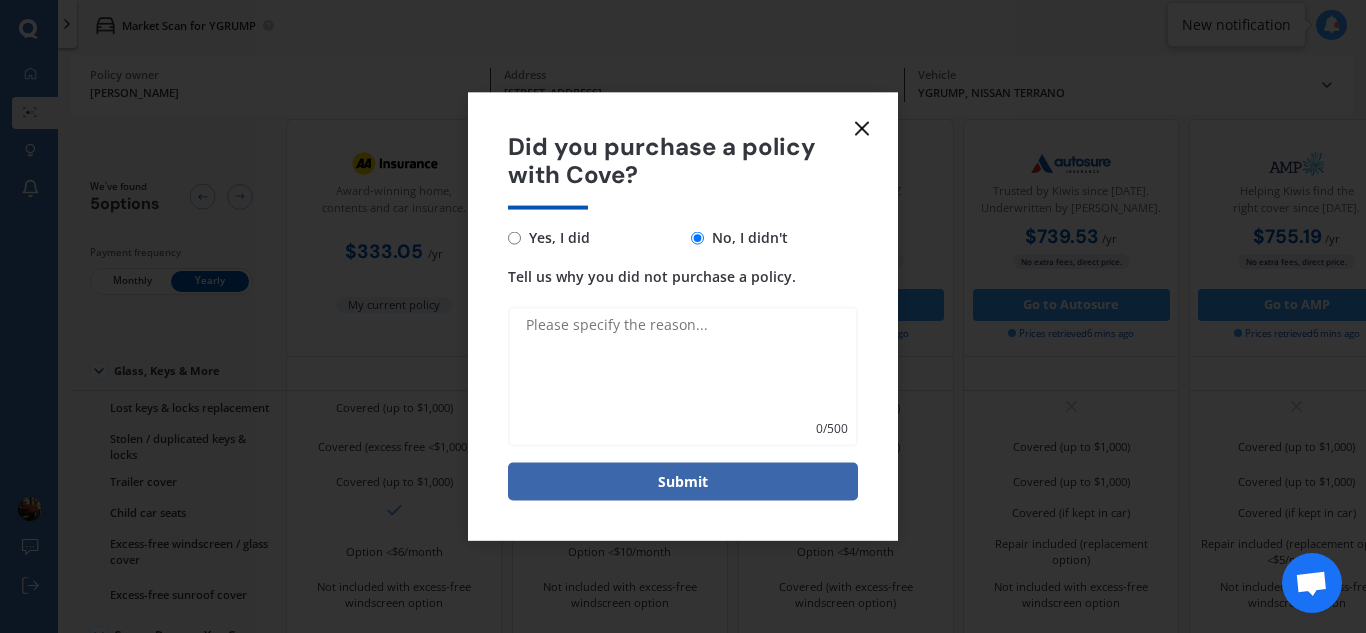 click 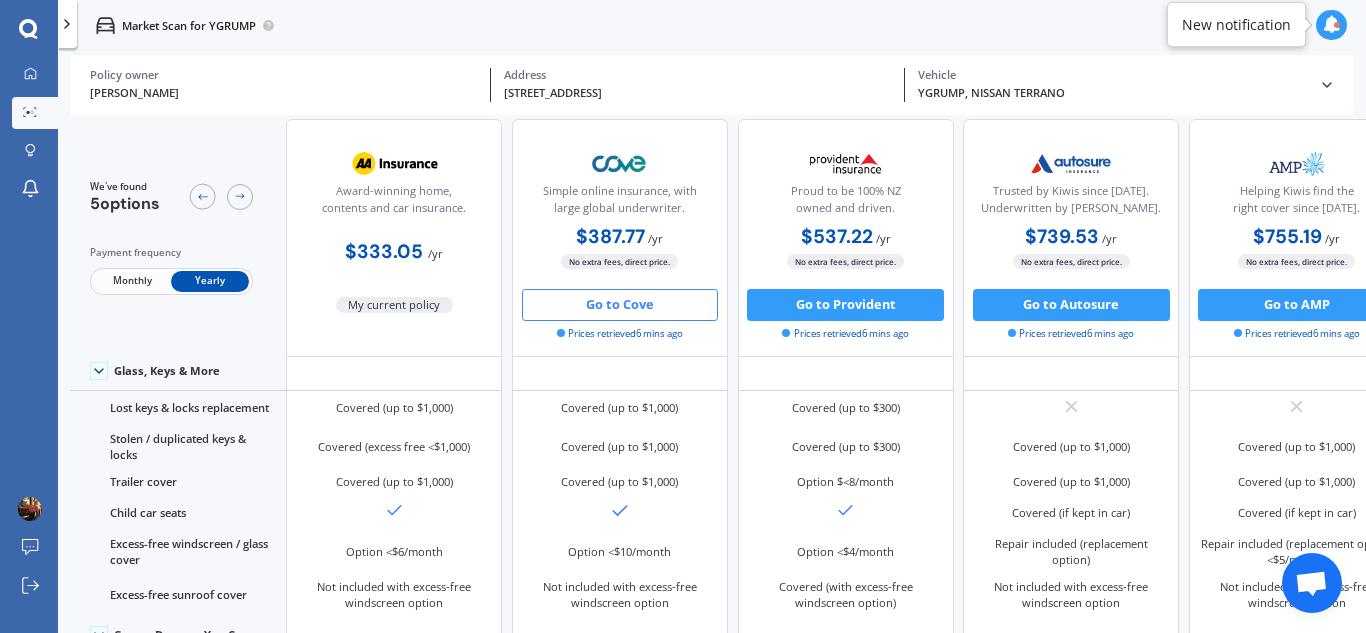 click at bounding box center [1311, 585] 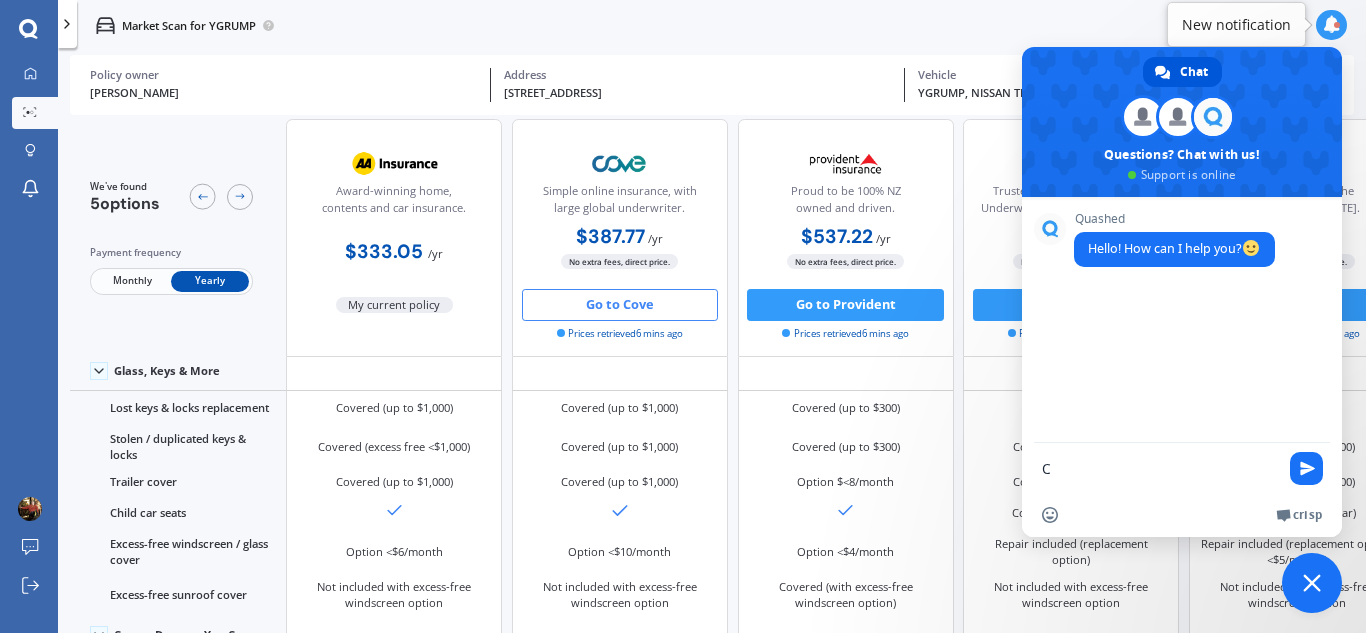 type on "C" 